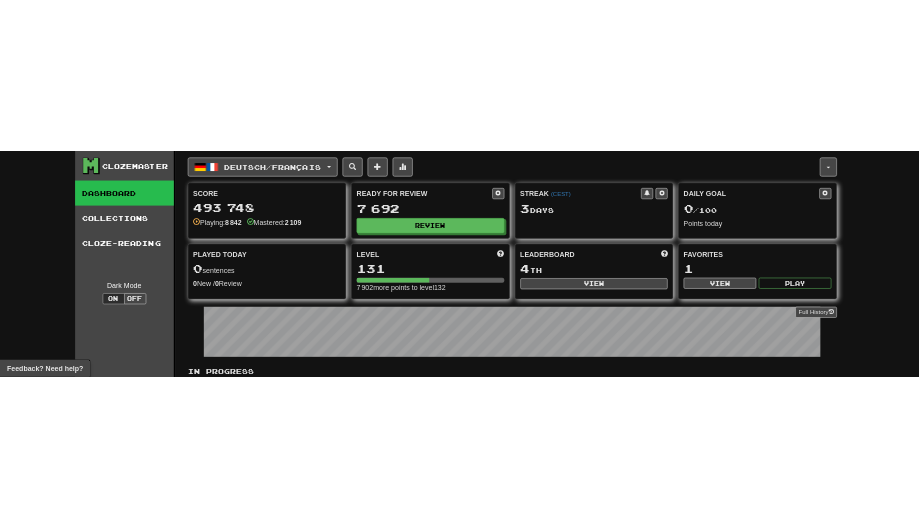 scroll, scrollTop: 0, scrollLeft: 0, axis: both 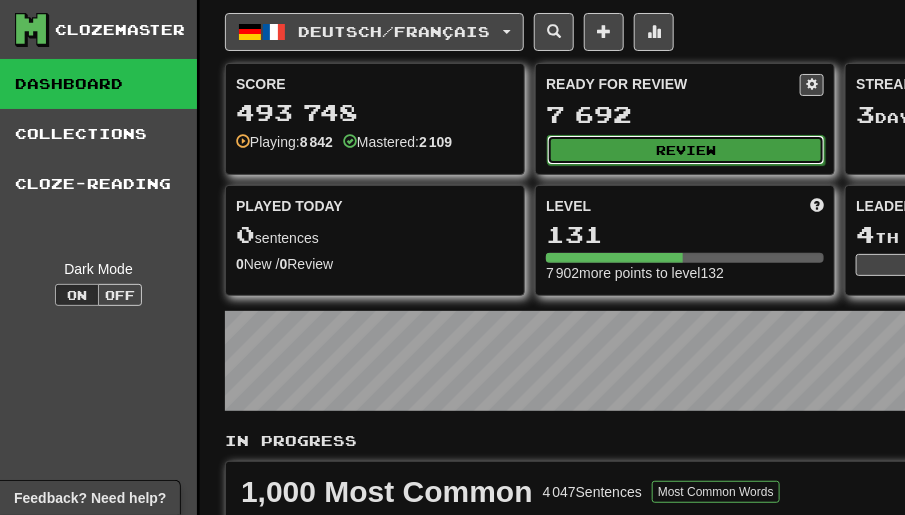 click on "Review" at bounding box center [686, 150] 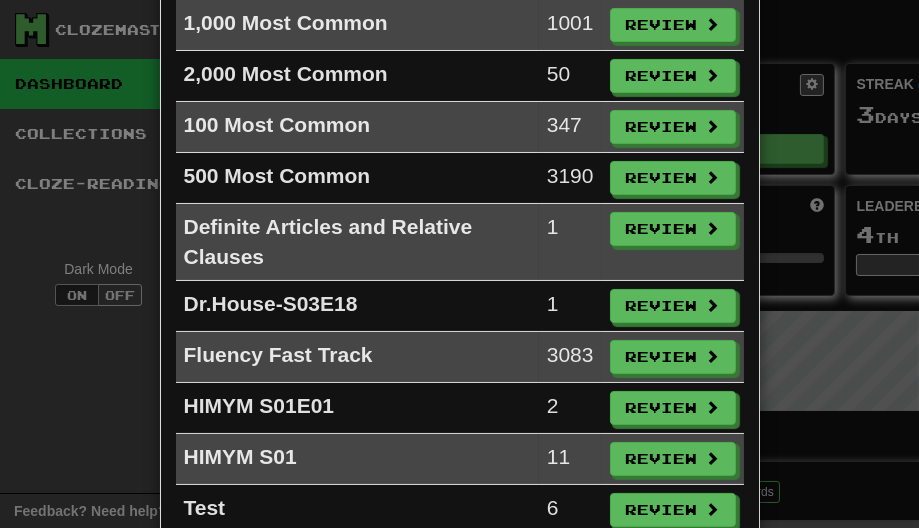 scroll, scrollTop: 250, scrollLeft: 0, axis: vertical 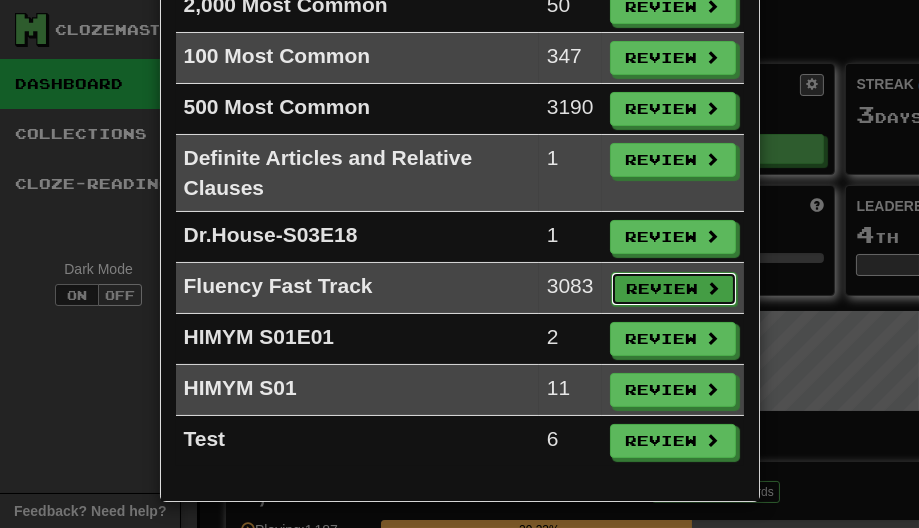 click on "Review" at bounding box center (674, 289) 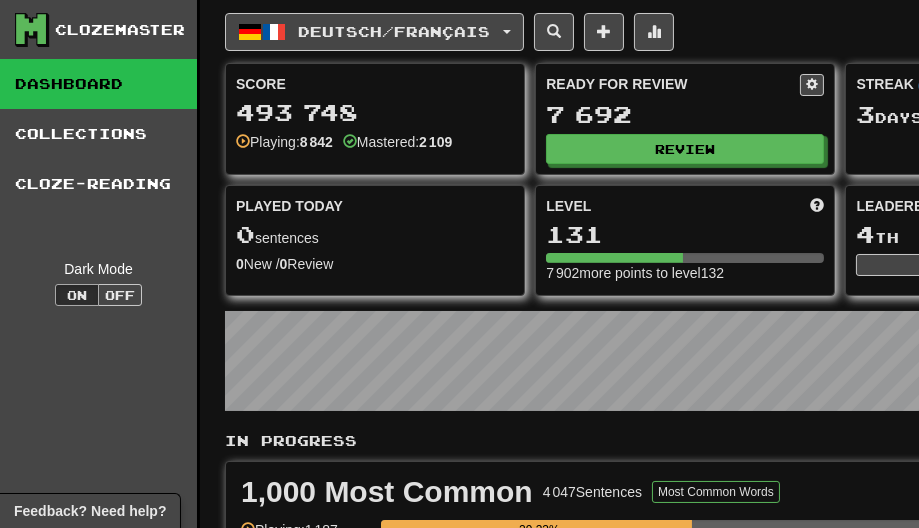 select on "********" 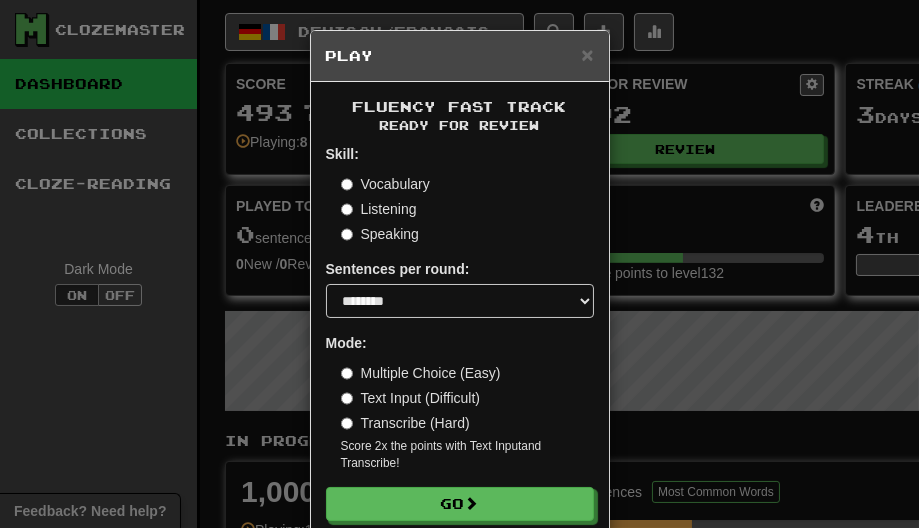 click on "Text Input (Difficult)" at bounding box center [411, 398] 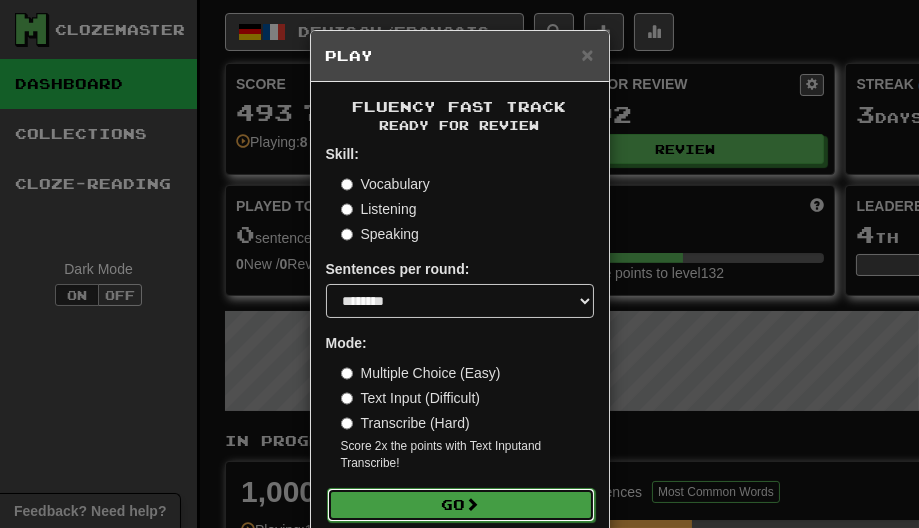 click on "Go" at bounding box center (461, 505) 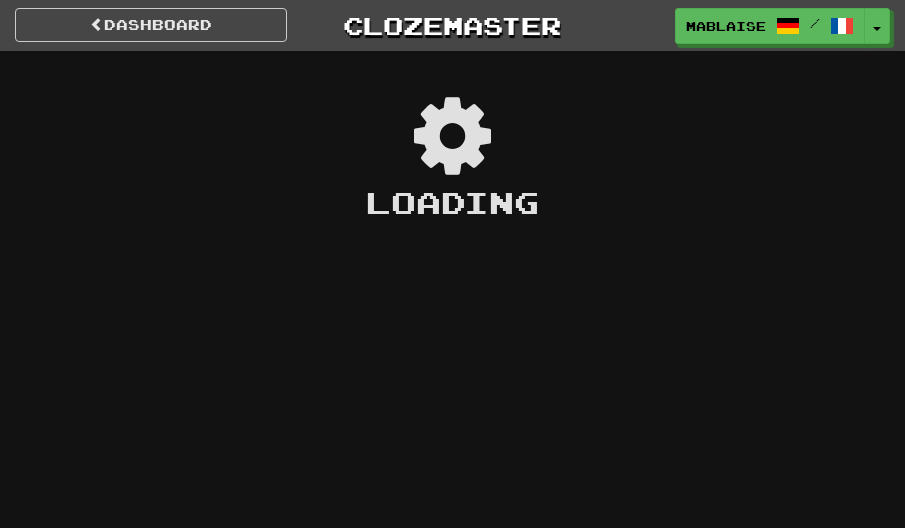 scroll, scrollTop: 0, scrollLeft: 0, axis: both 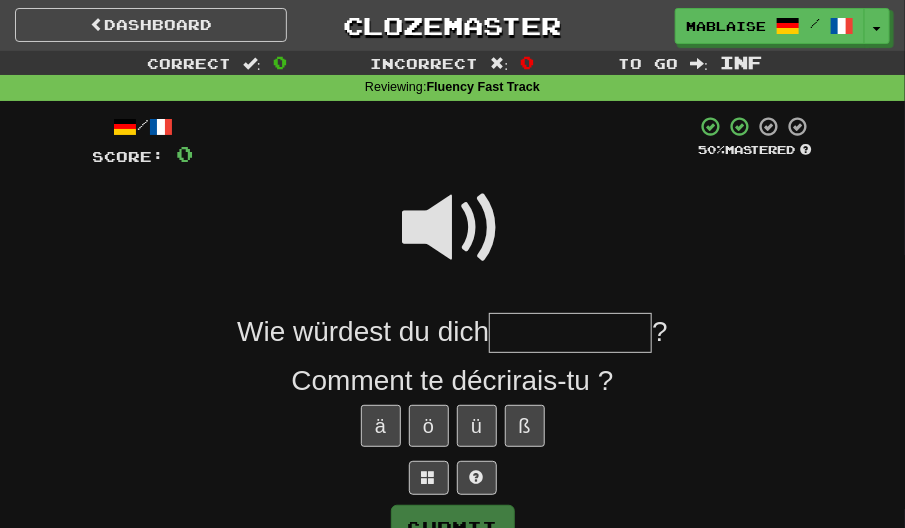 click at bounding box center (453, 478) 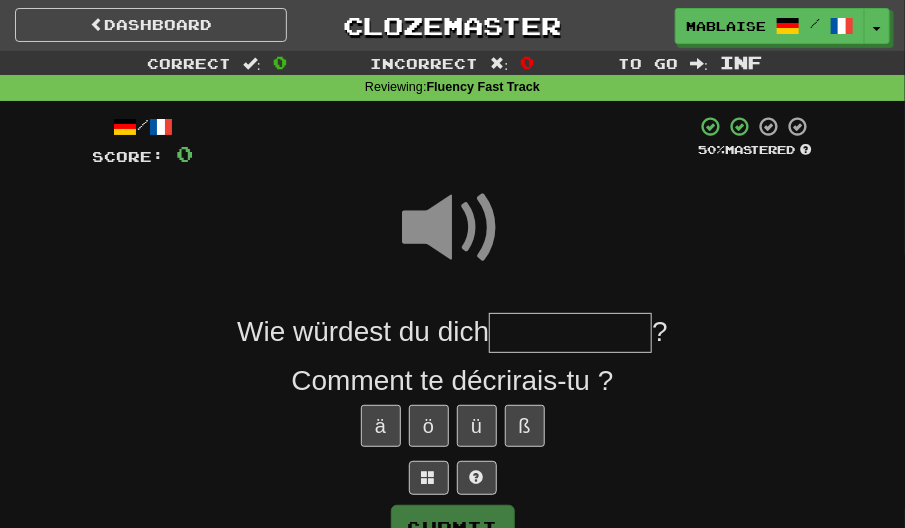 click at bounding box center [570, 333] 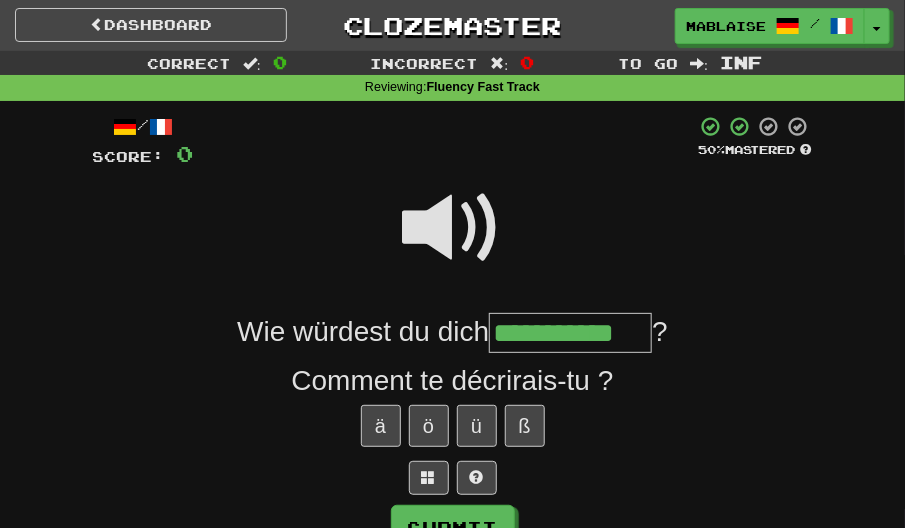type on "**********" 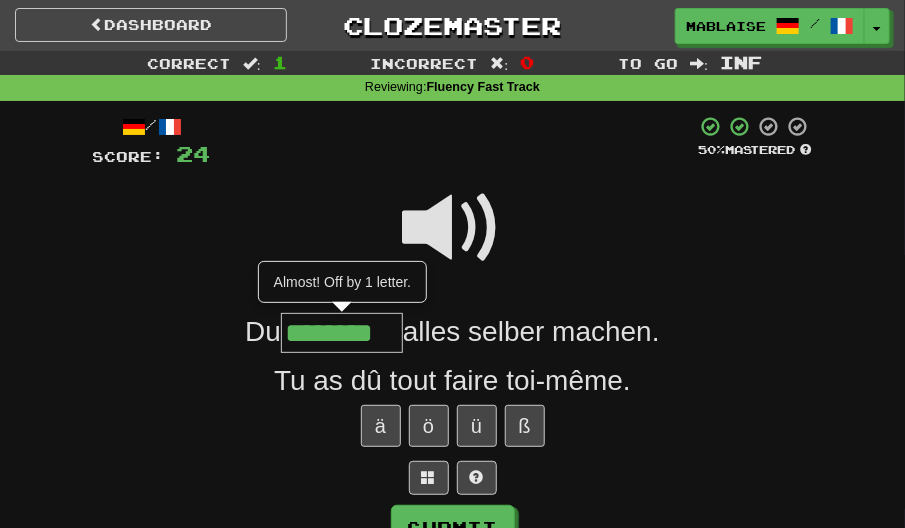 type on "********" 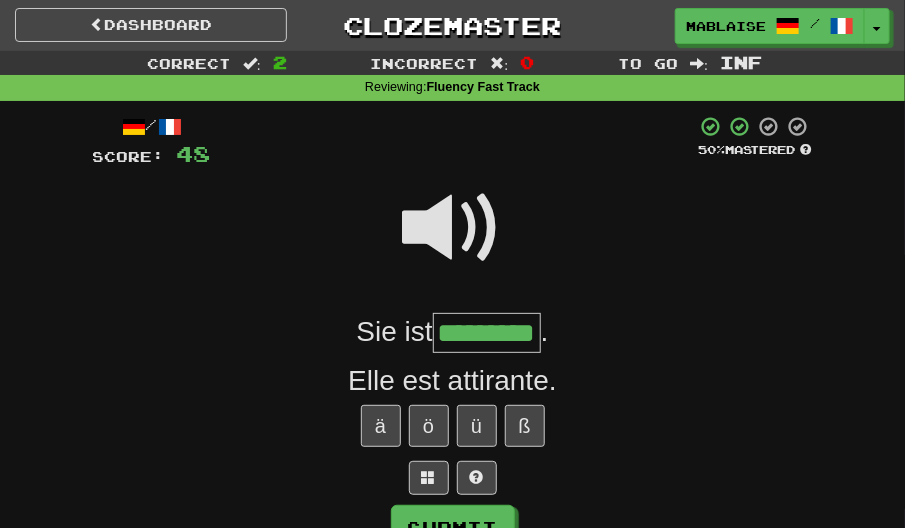 type on "*********" 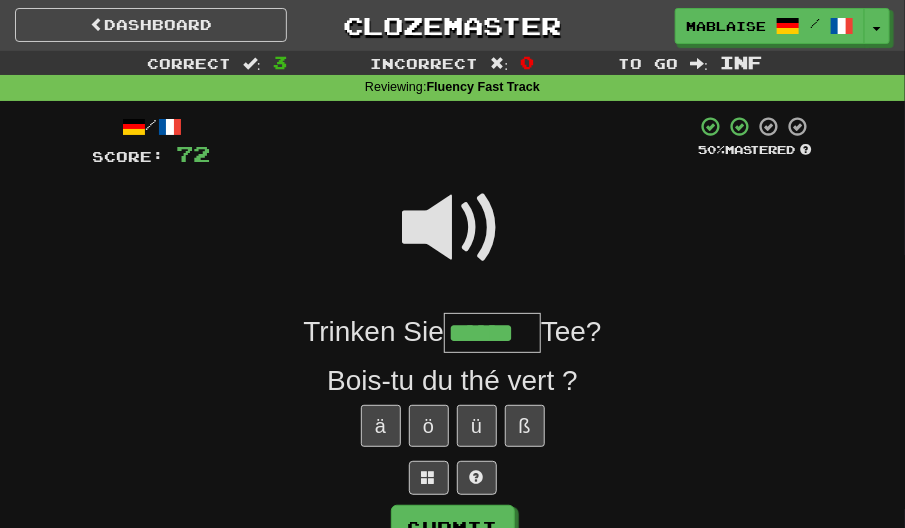 type on "******" 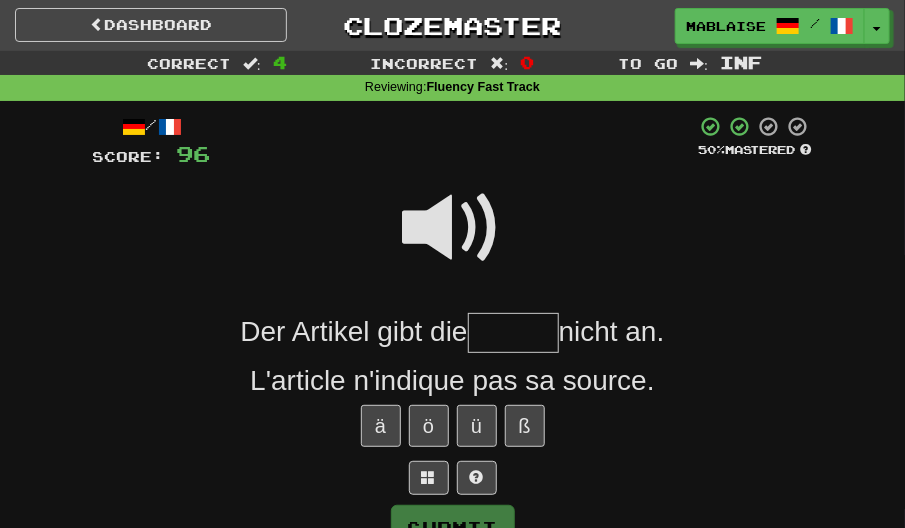 click at bounding box center (513, 333) 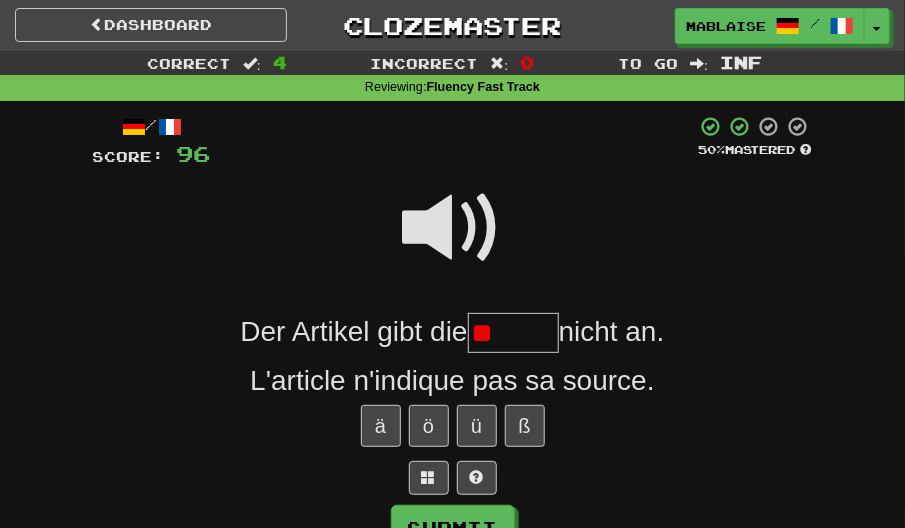 type on "*" 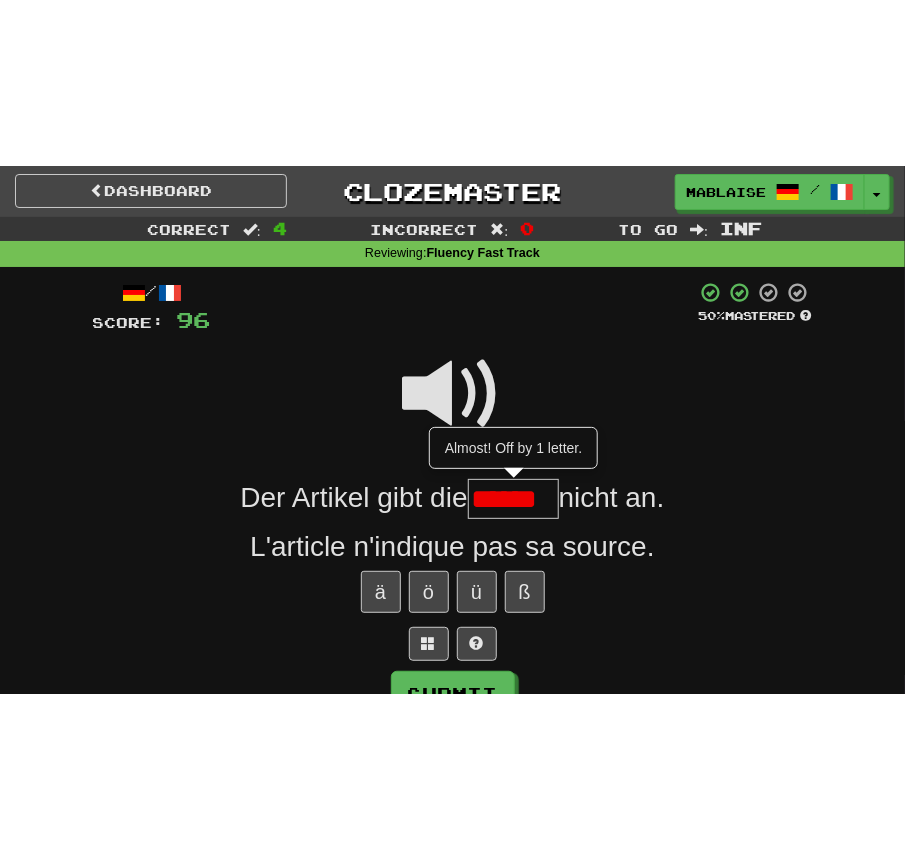 scroll, scrollTop: 0, scrollLeft: 0, axis: both 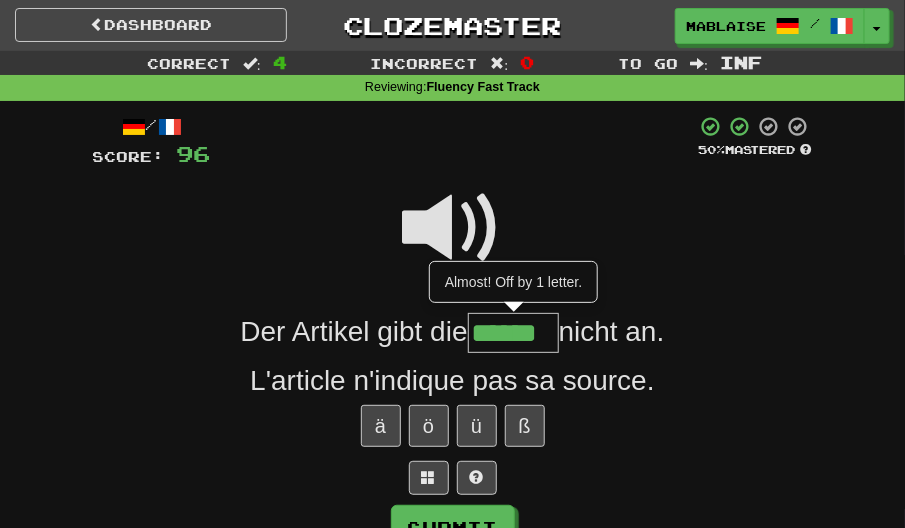 type on "******" 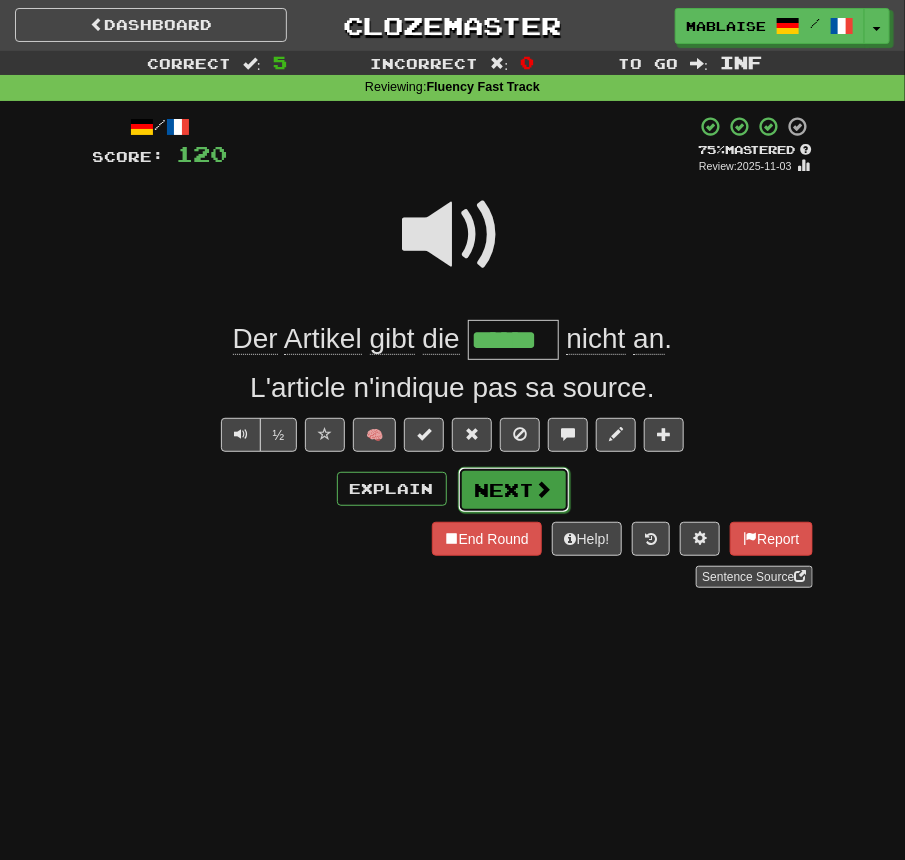 click on "Next" at bounding box center [514, 490] 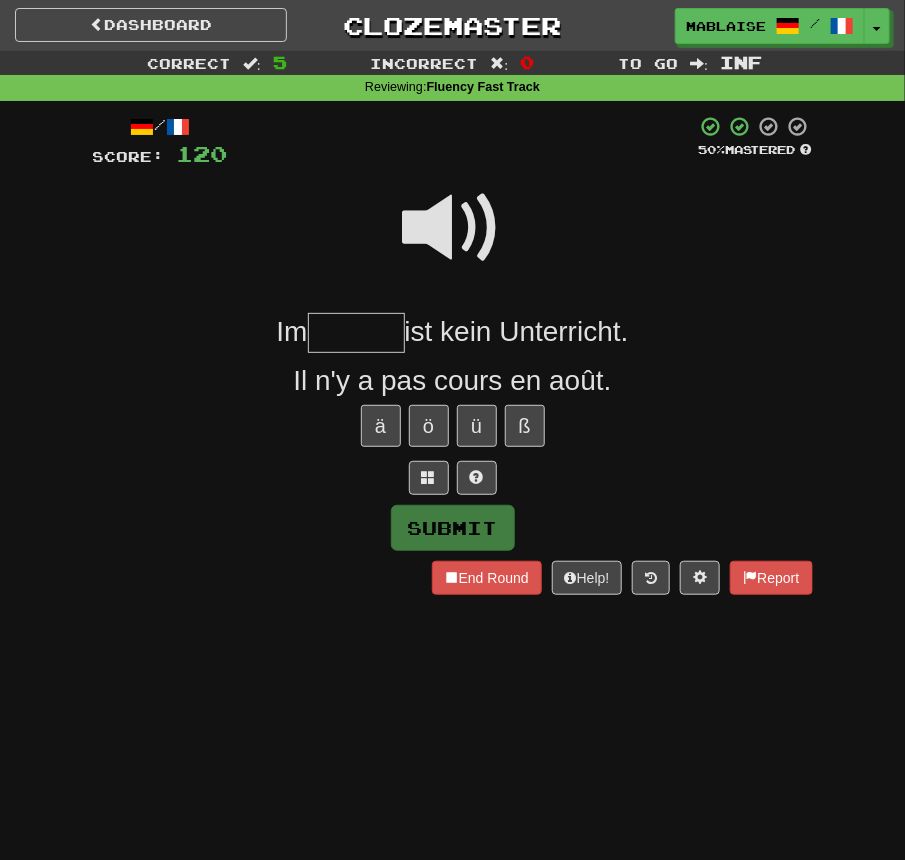 click at bounding box center [453, 228] 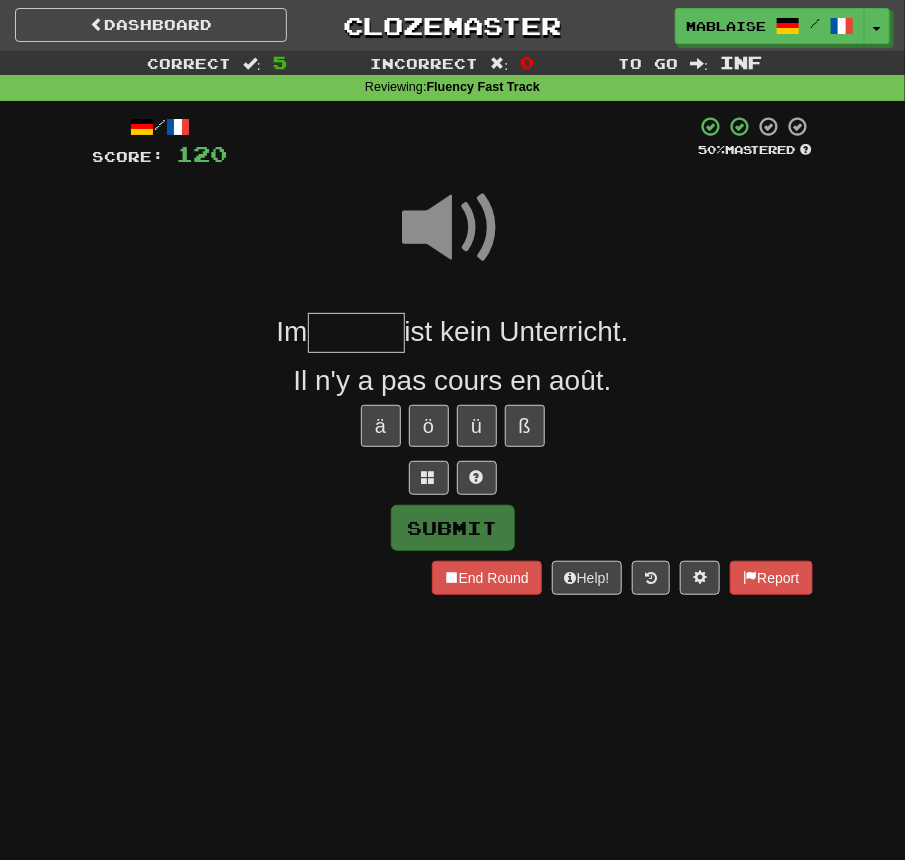 click at bounding box center (356, 333) 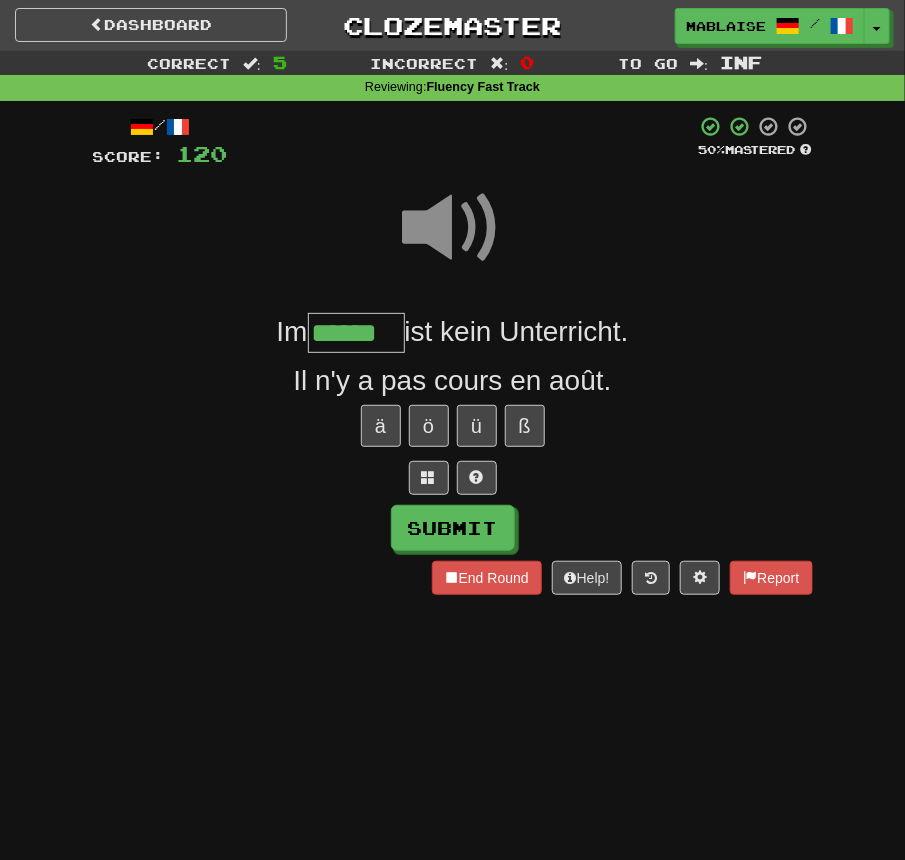 type on "******" 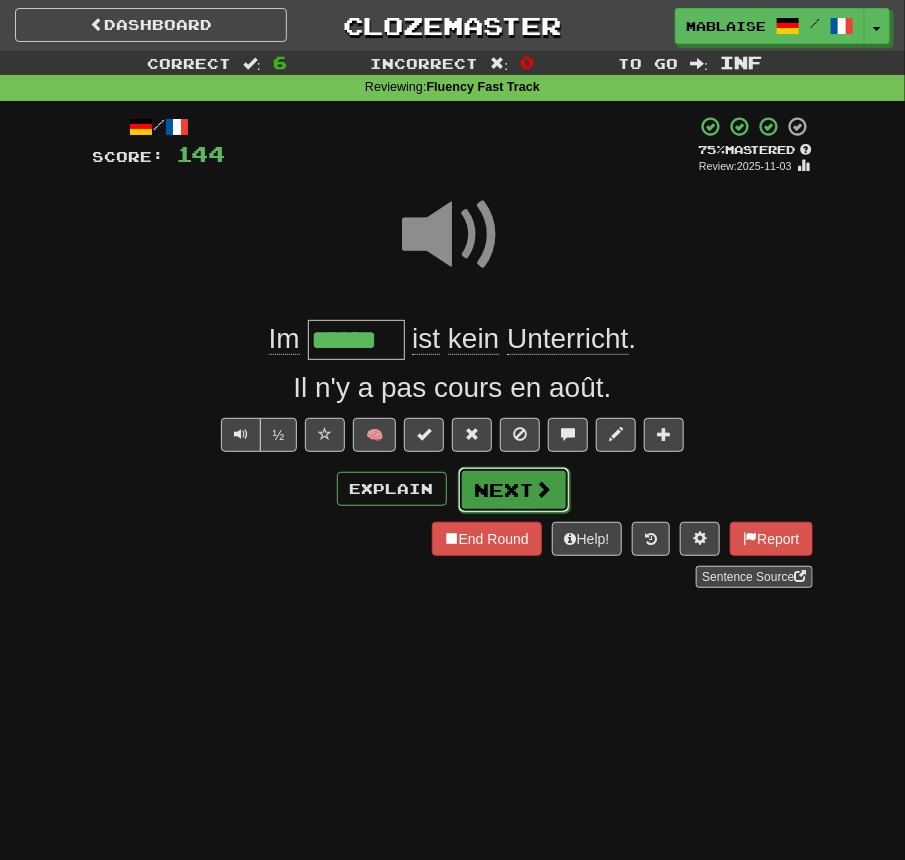 click on "Next" at bounding box center [514, 490] 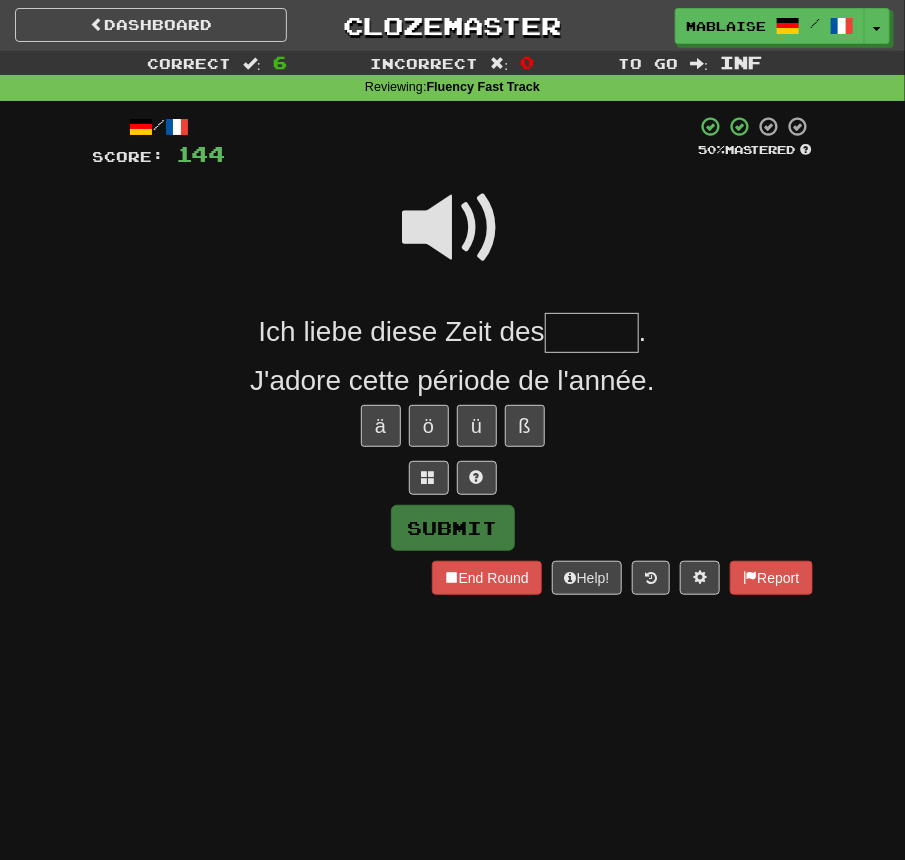 click at bounding box center [453, 228] 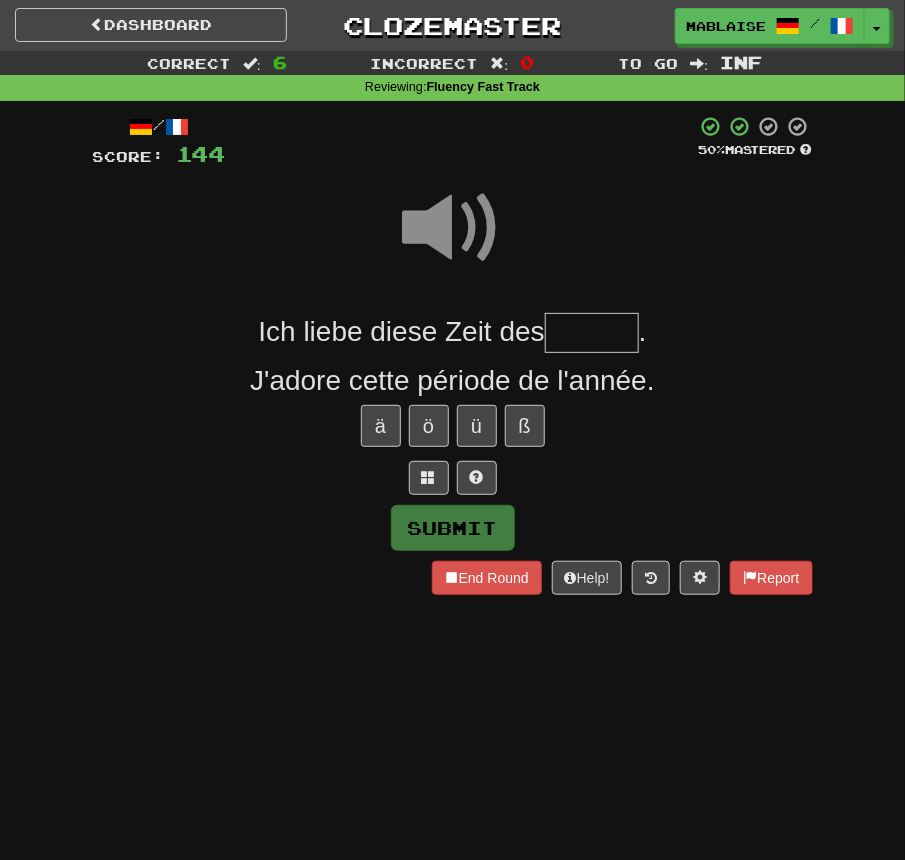 click at bounding box center (592, 333) 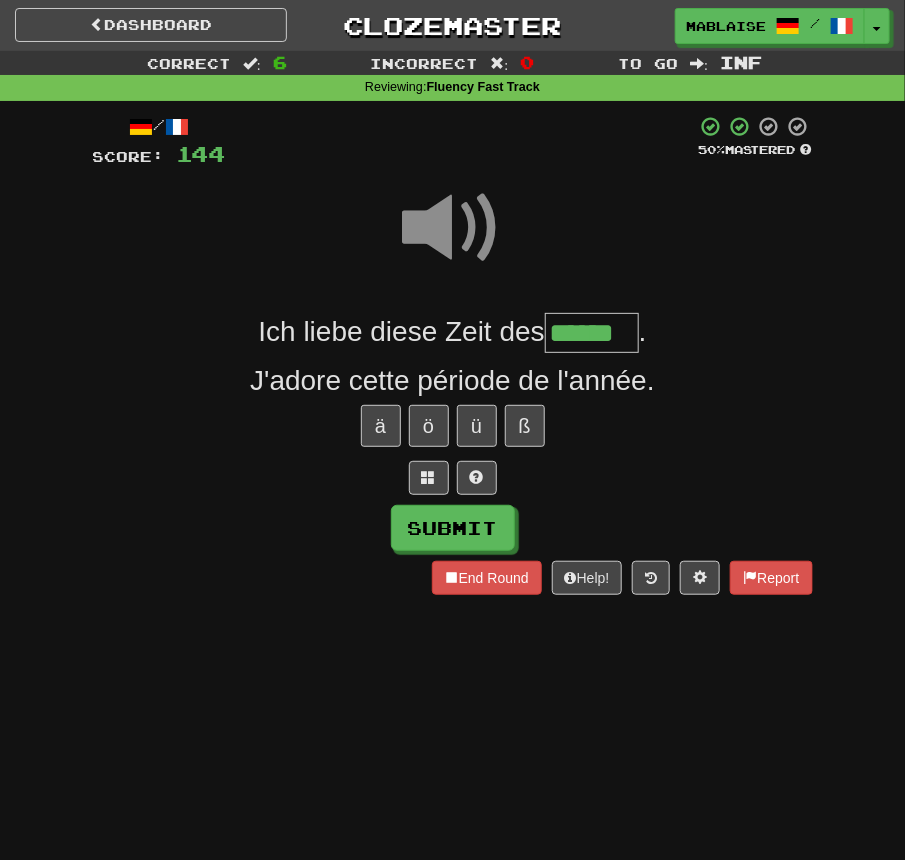 type on "******" 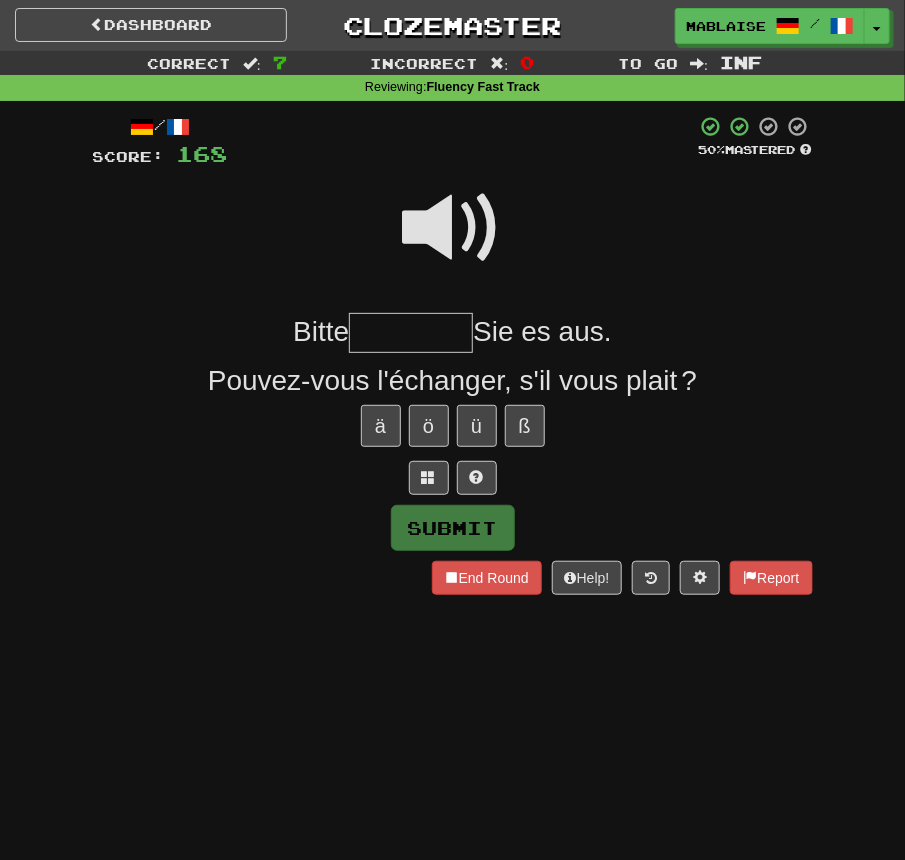 drag, startPoint x: 459, startPoint y: 246, endPoint x: 446, endPoint y: 272, distance: 29.068884 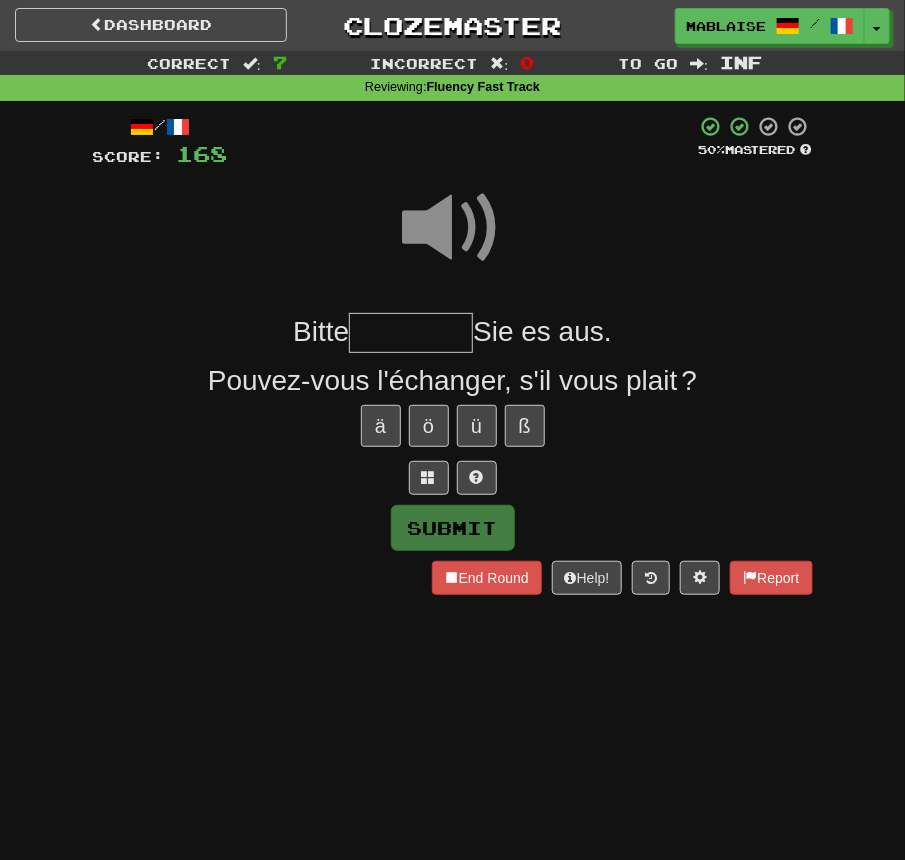 click at bounding box center (453, 241) 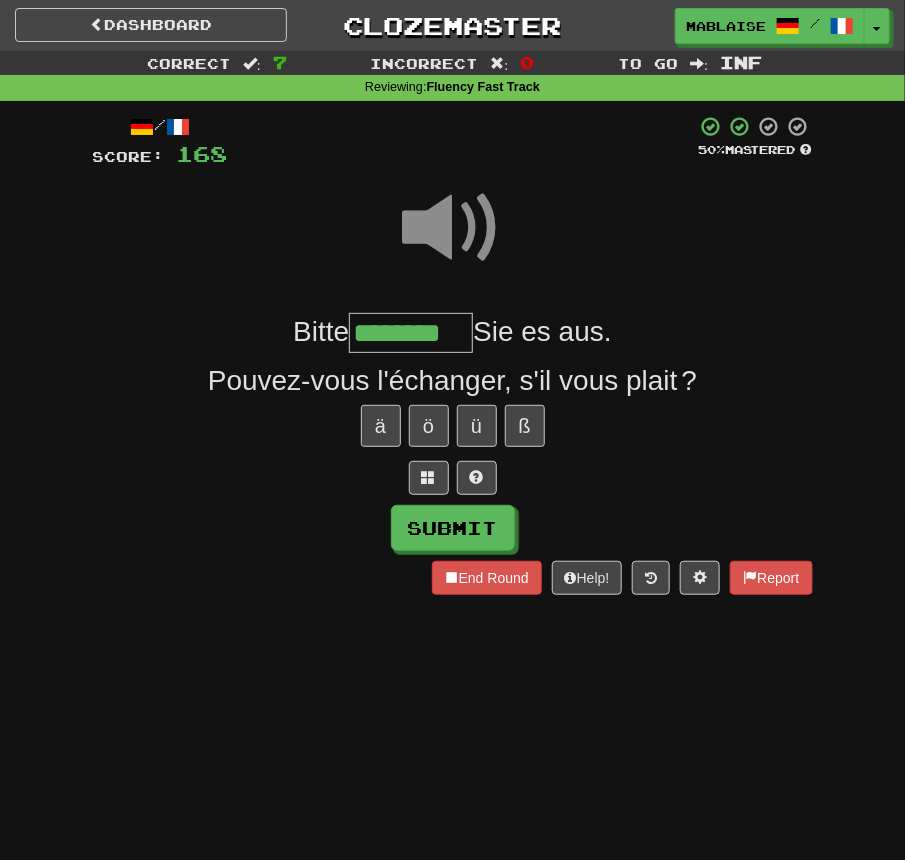 type on "********" 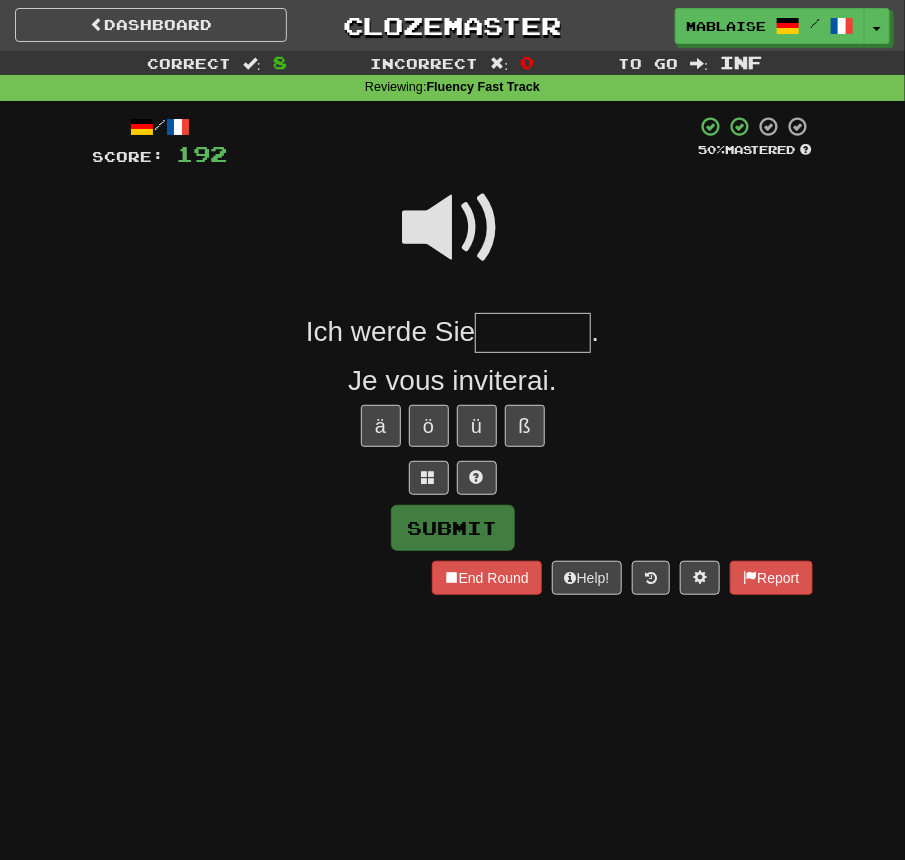 drag, startPoint x: 459, startPoint y: 249, endPoint x: 463, endPoint y: 262, distance: 13.601471 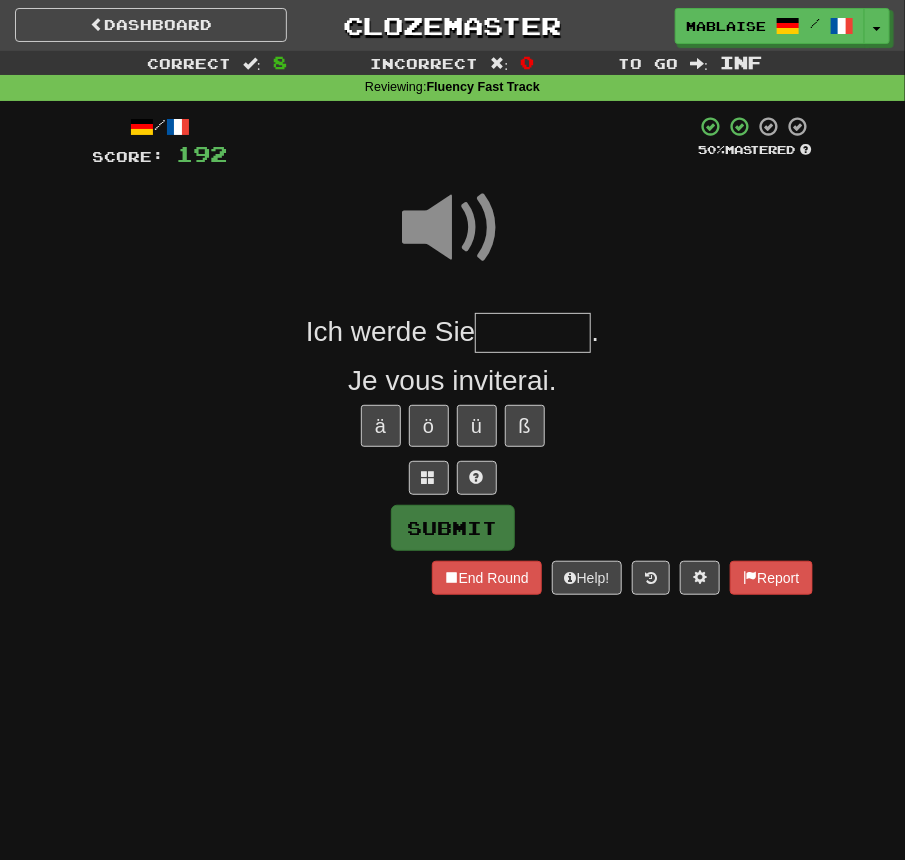 click at bounding box center [533, 333] 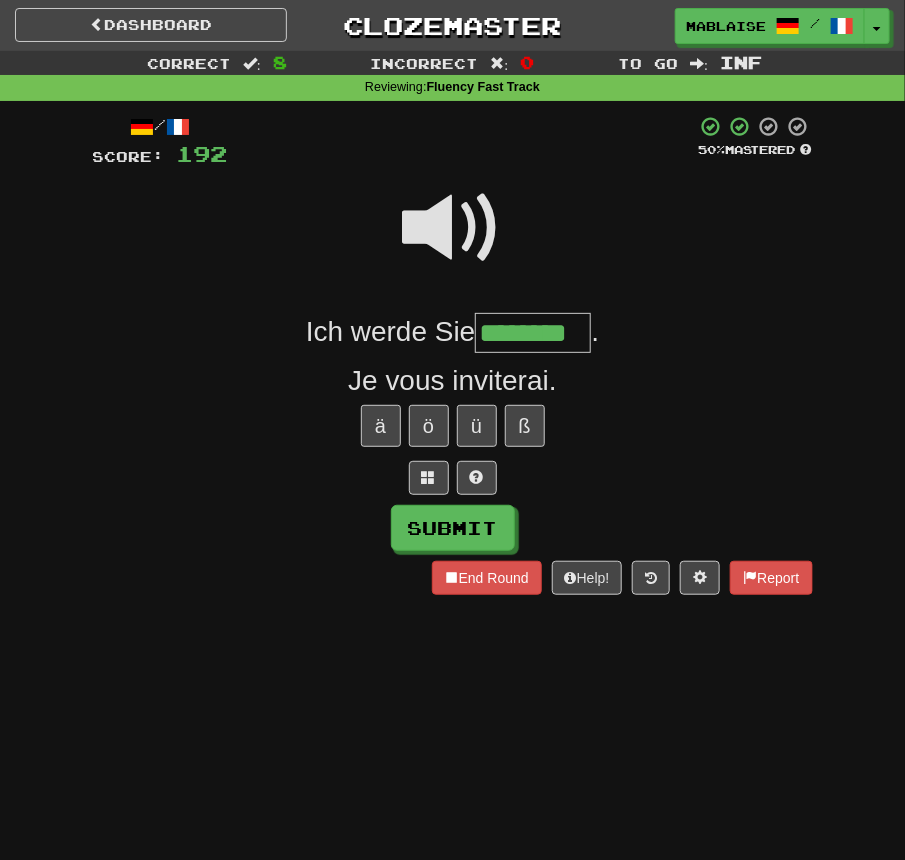 type on "********" 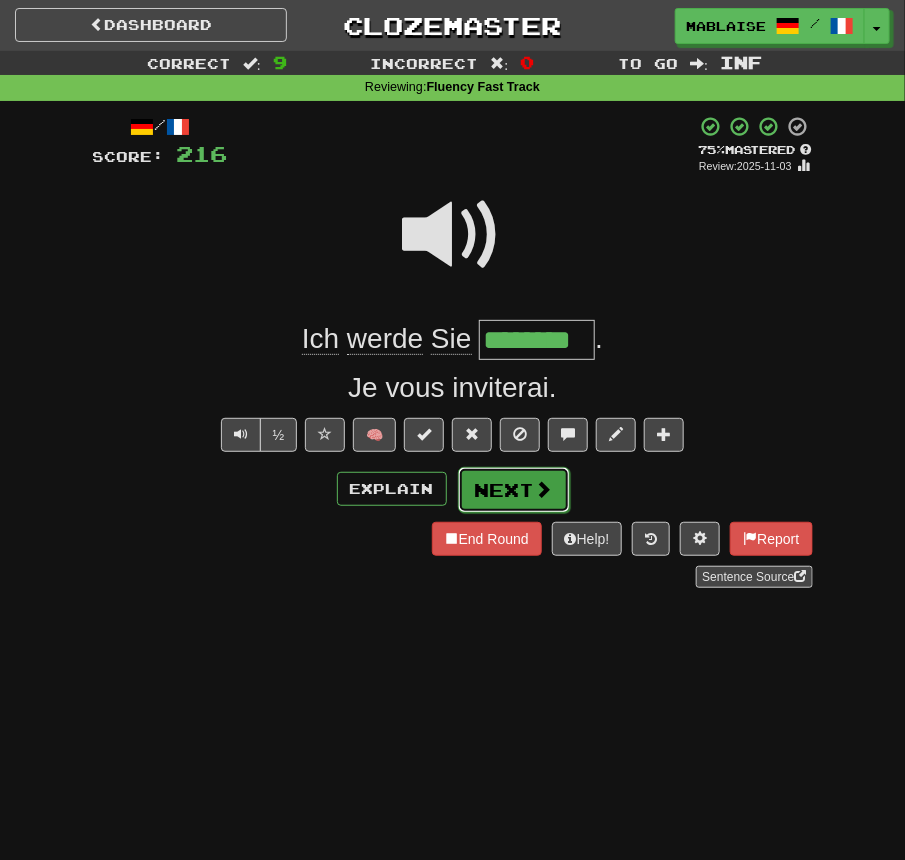 click on "Next" at bounding box center [514, 490] 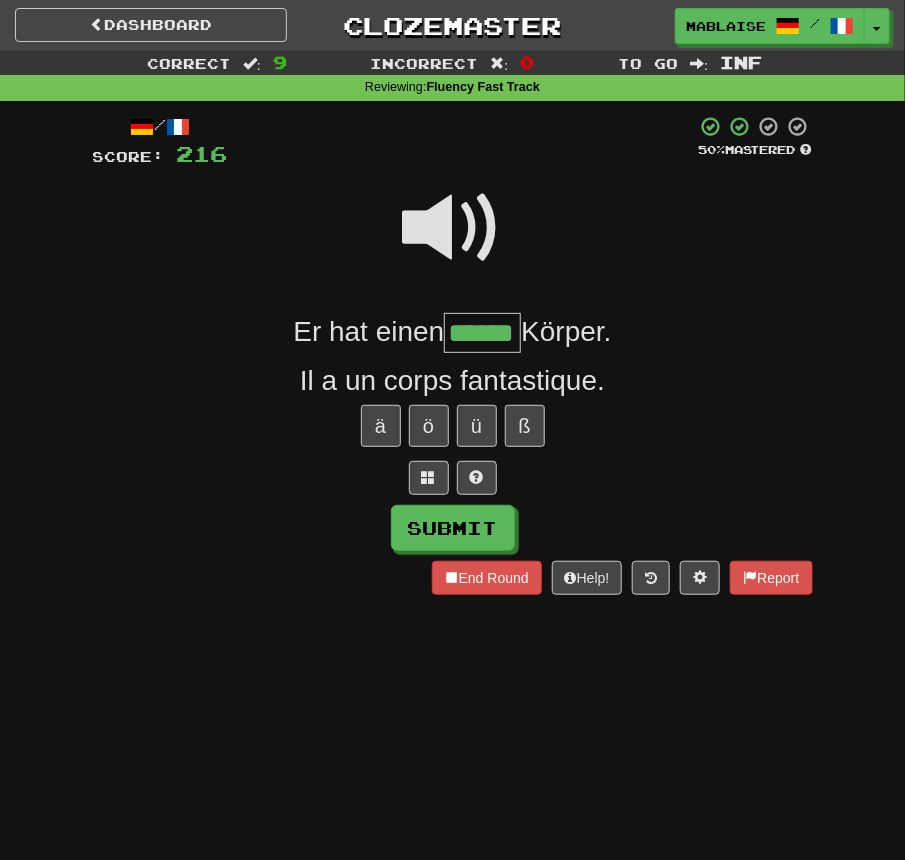 type on "******" 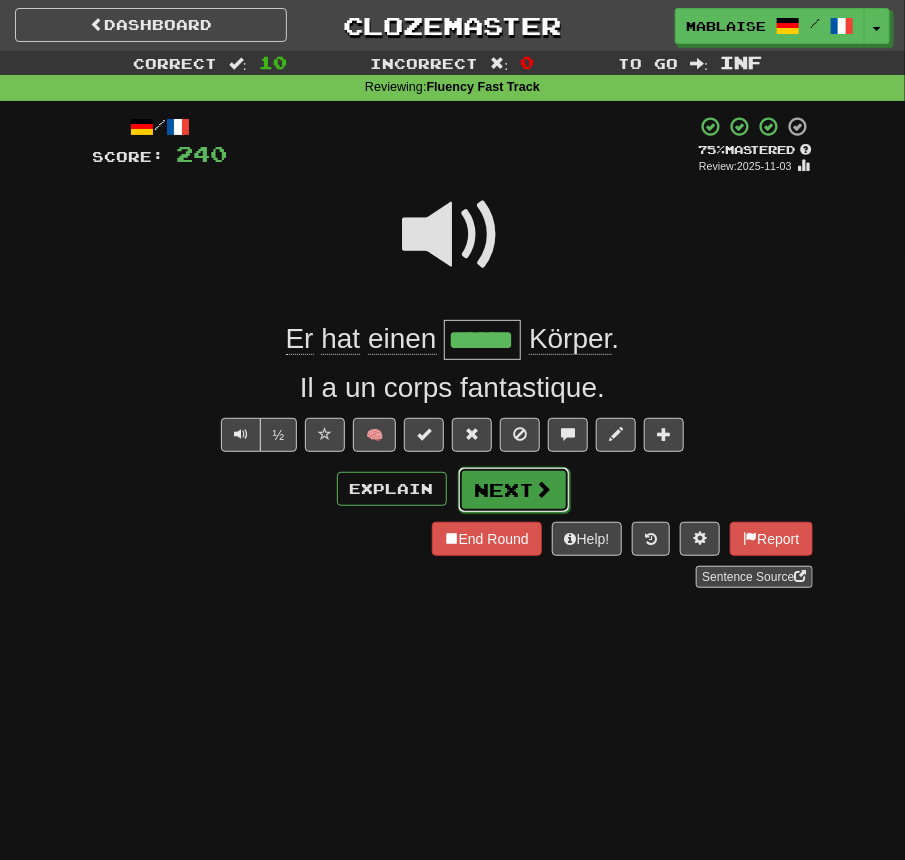 click on "Next" at bounding box center [514, 490] 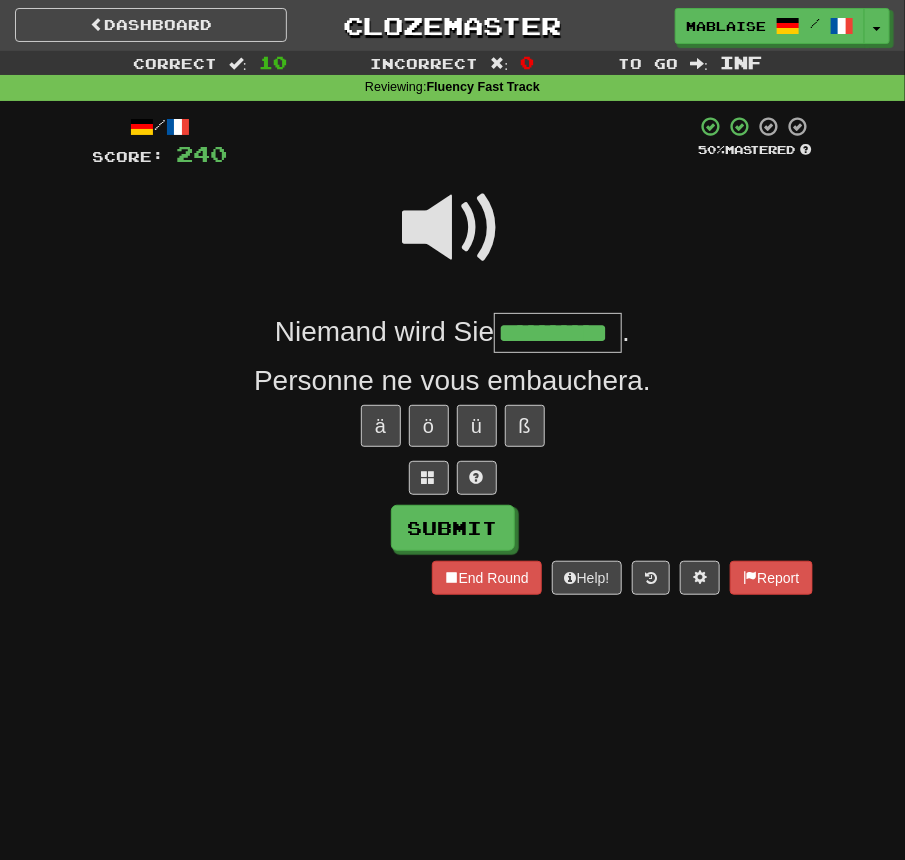 type on "**********" 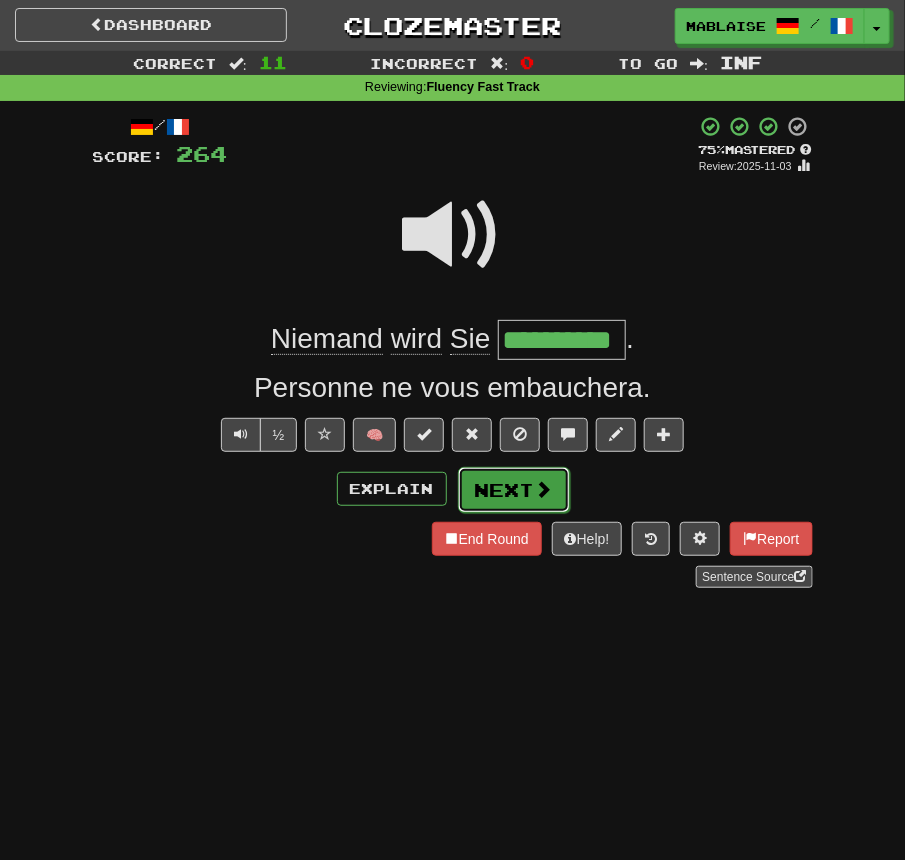click on "Next" at bounding box center (514, 490) 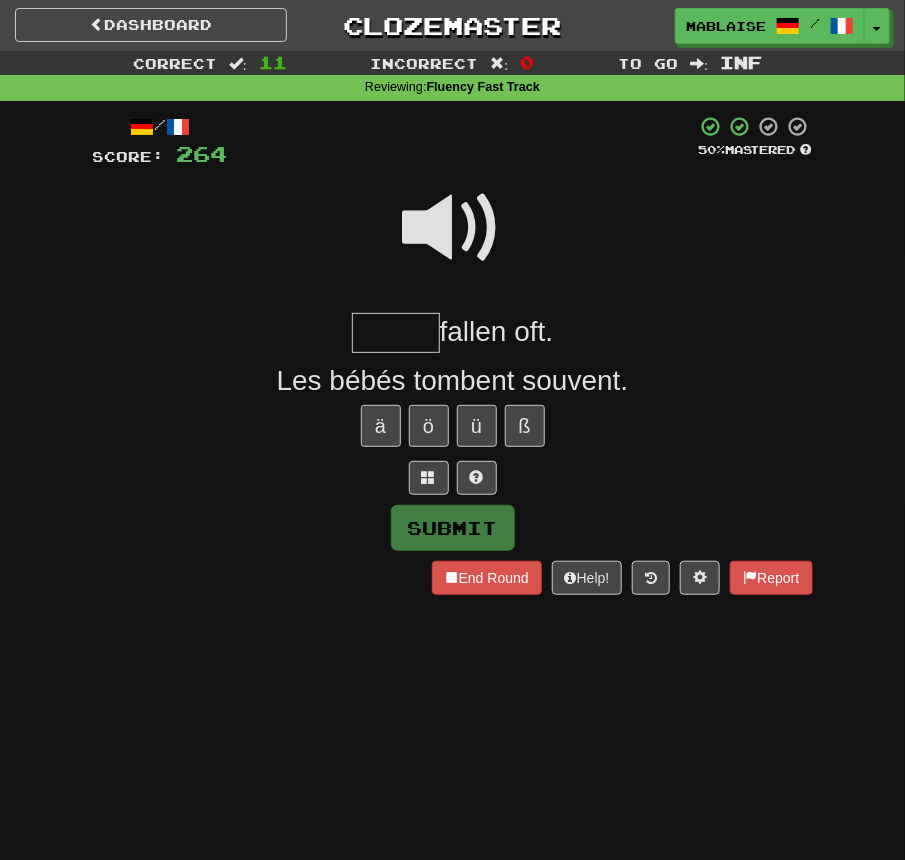 drag, startPoint x: 425, startPoint y: 229, endPoint x: 413, endPoint y: 314, distance: 85.84288 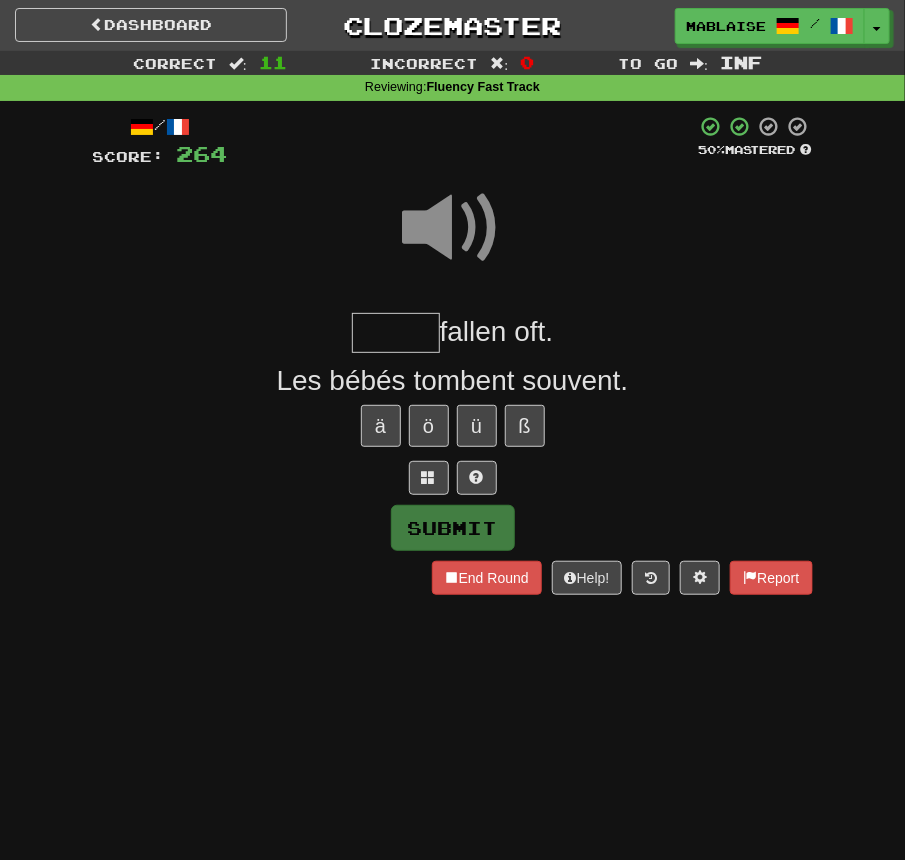 click at bounding box center (396, 333) 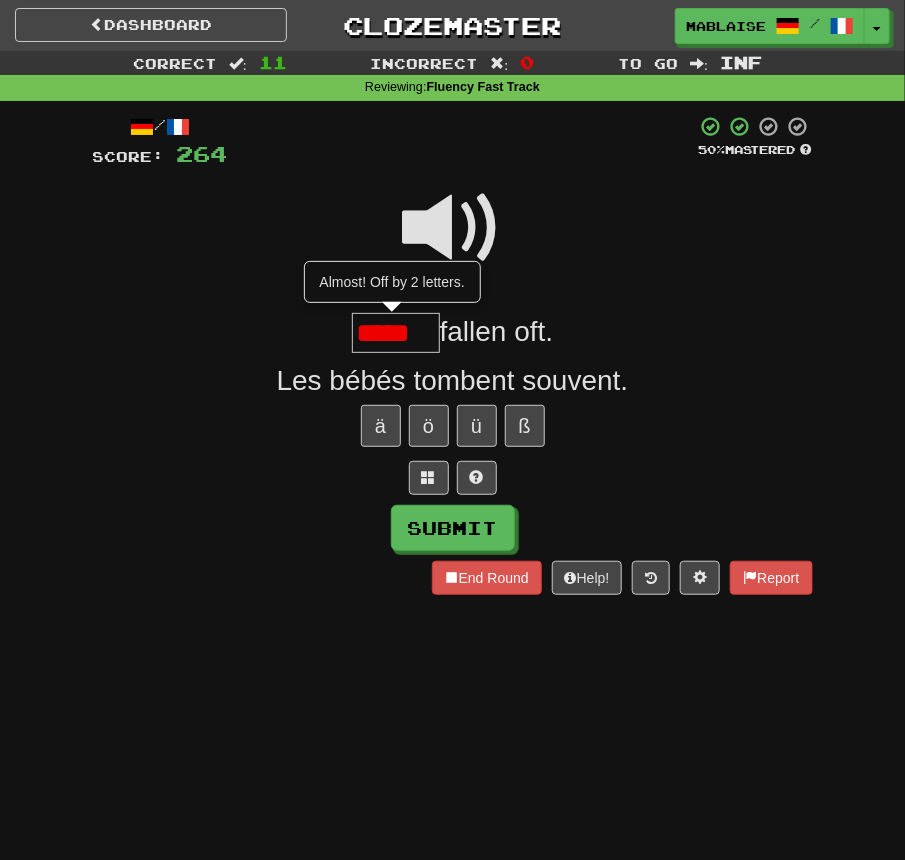 scroll, scrollTop: 0, scrollLeft: 0, axis: both 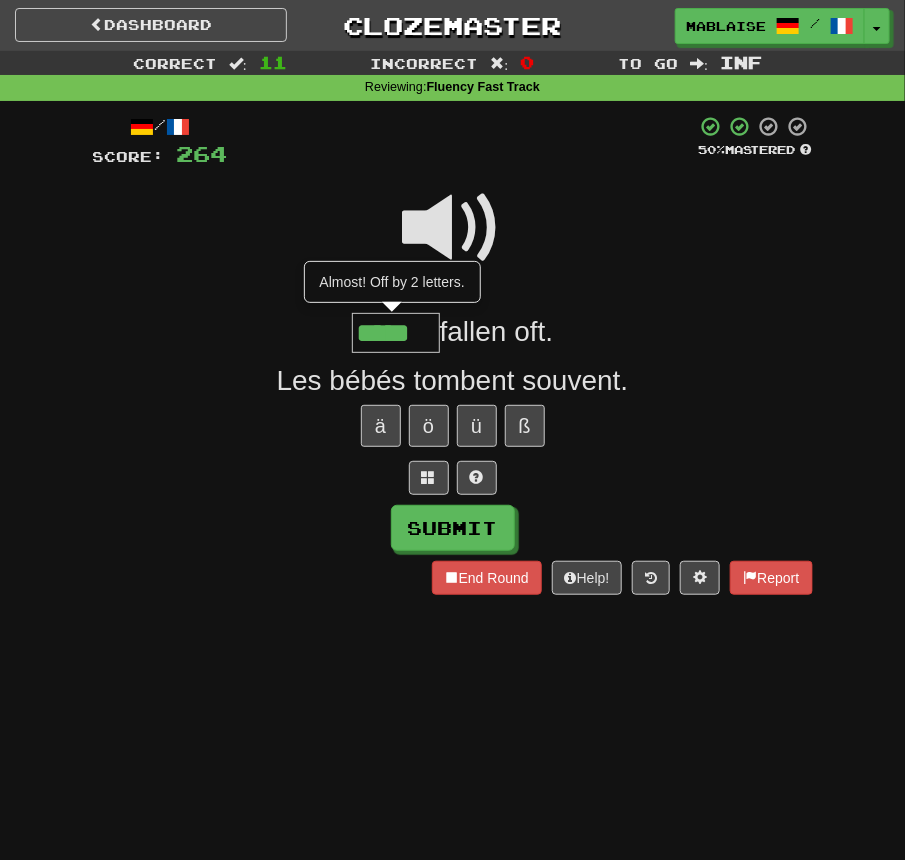 type on "*****" 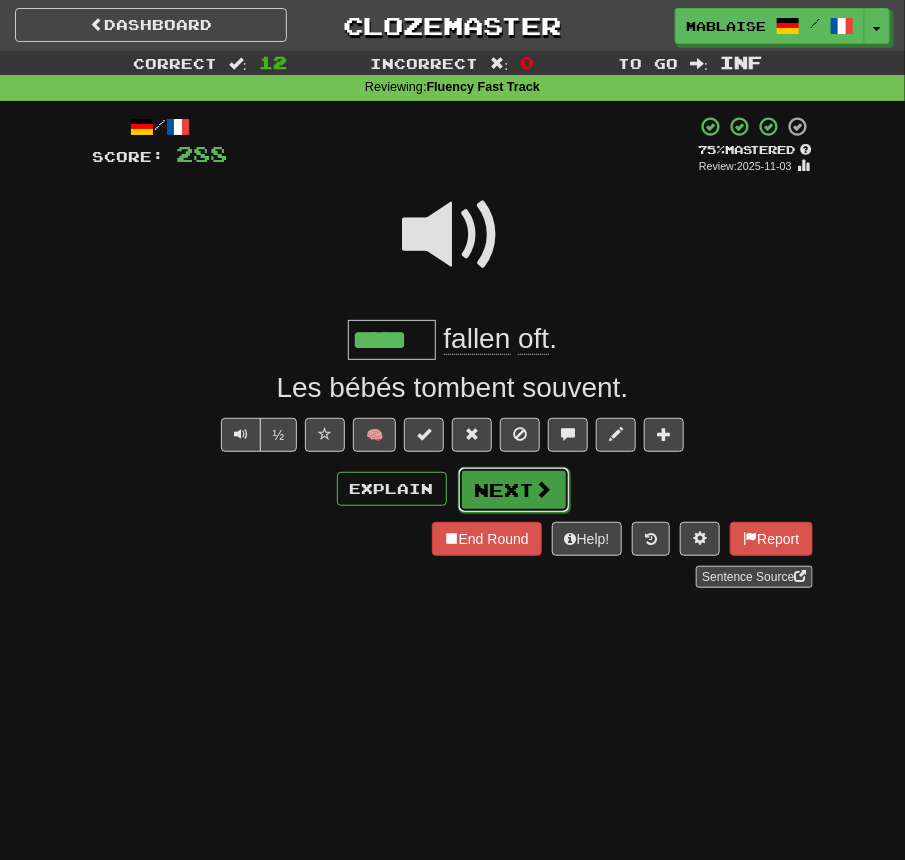 click on "Next" at bounding box center [514, 490] 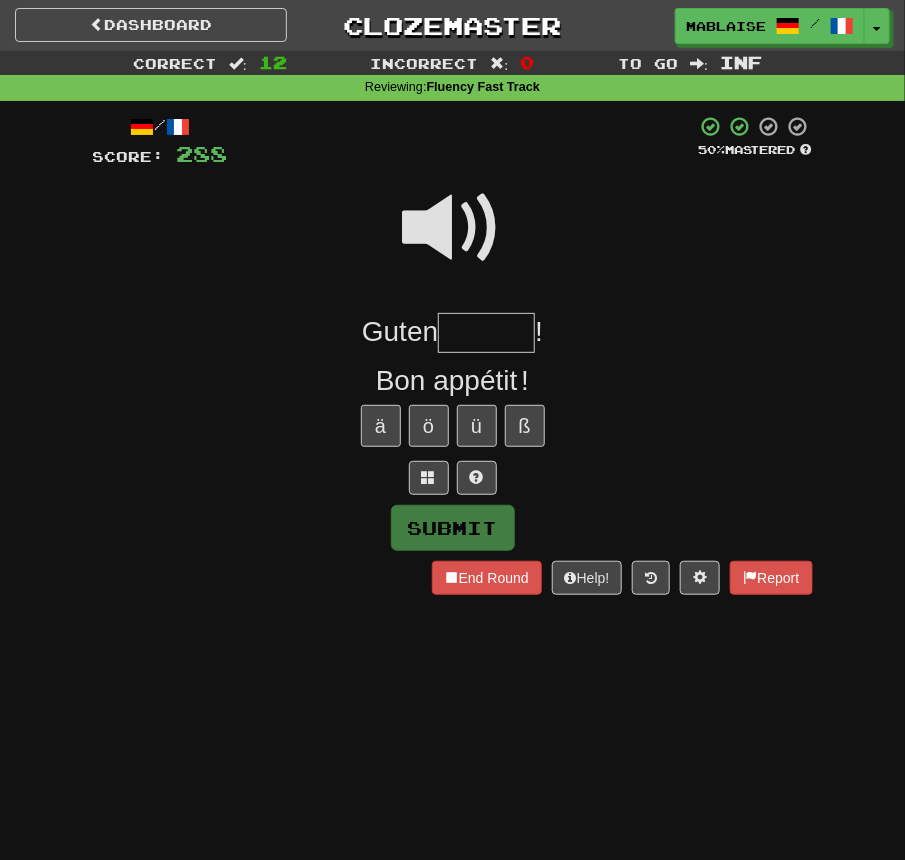 click at bounding box center (453, 228) 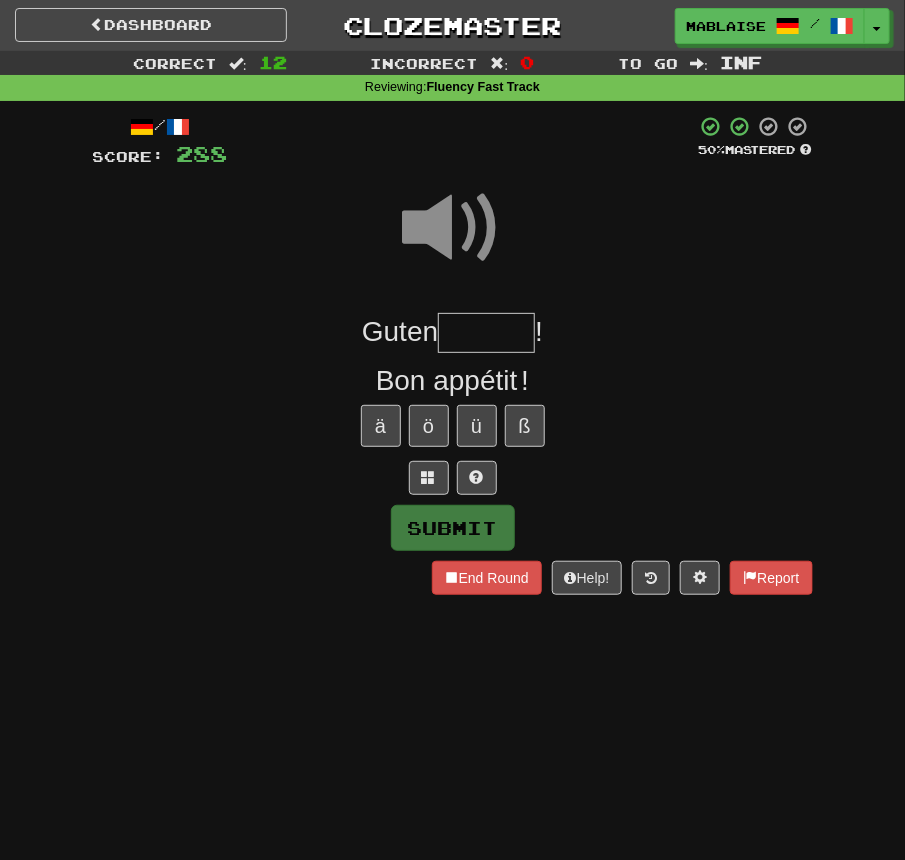 click at bounding box center [486, 333] 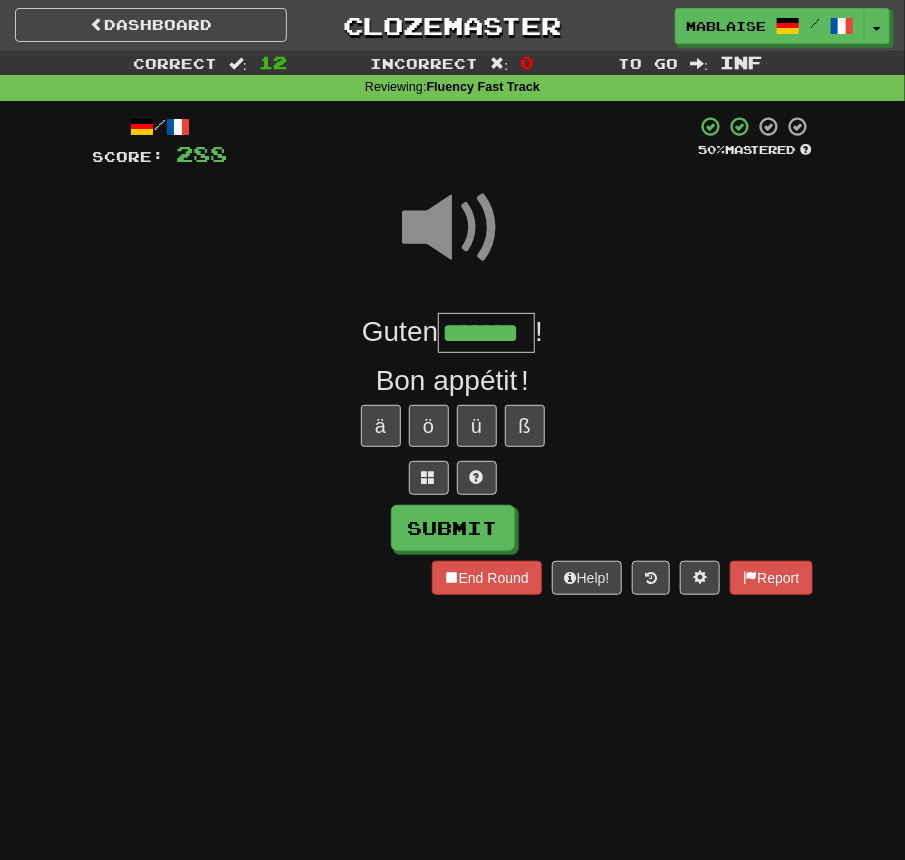 type on "*******" 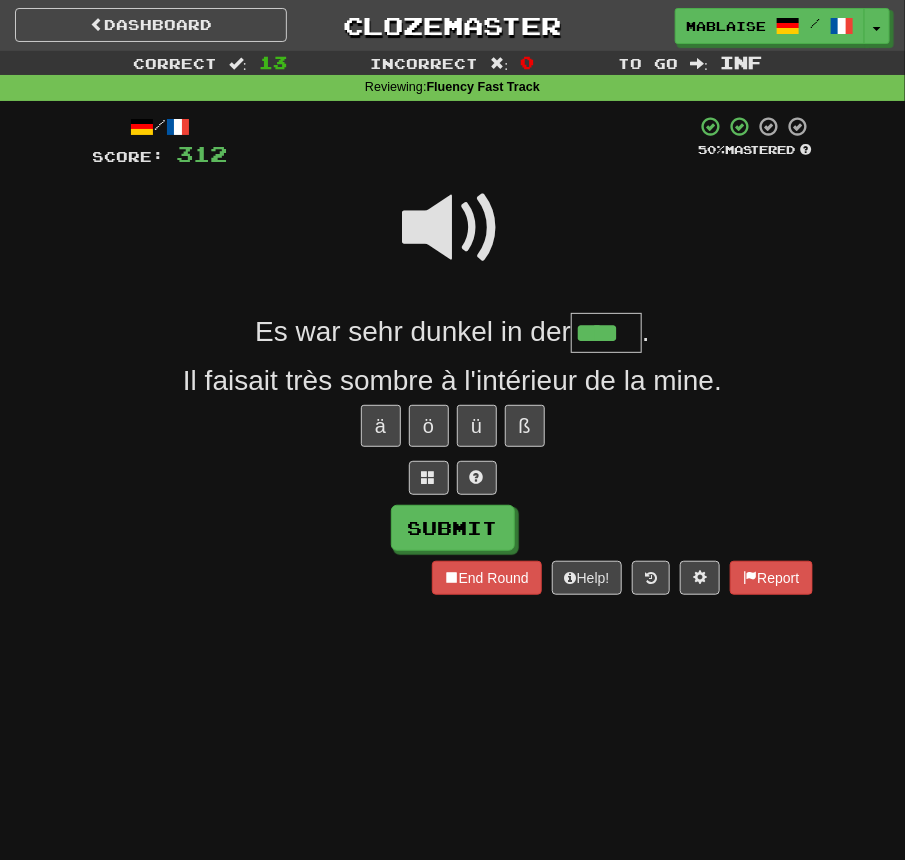 type on "****" 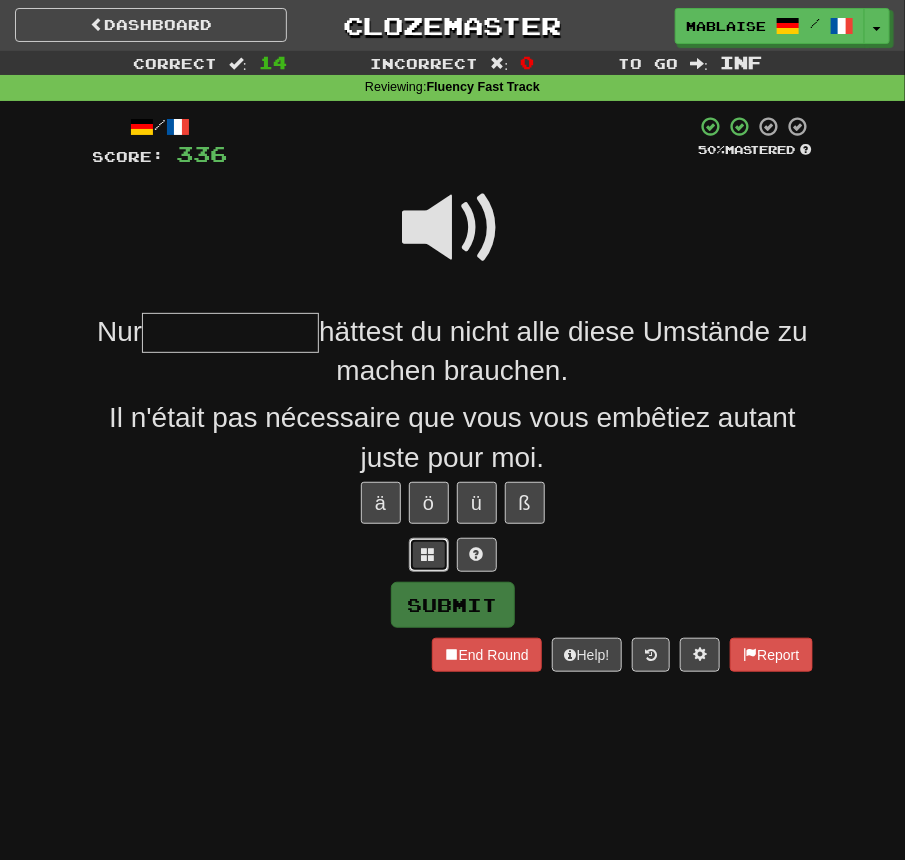 click at bounding box center (429, 555) 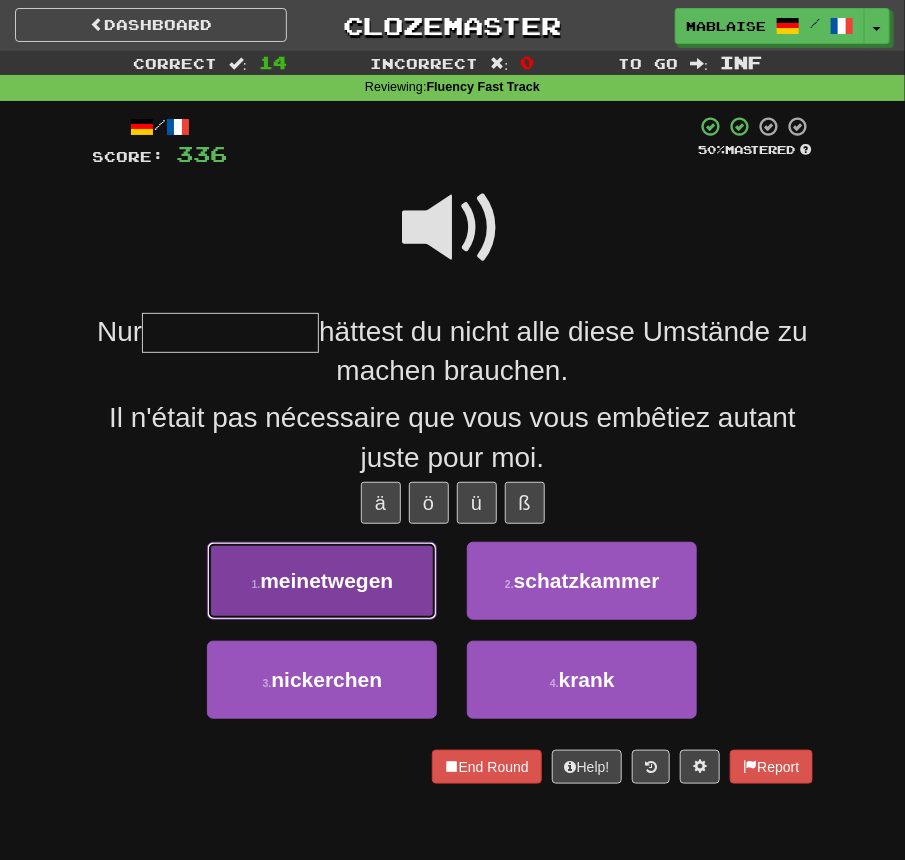 click on "meinetwegen" at bounding box center (326, 580) 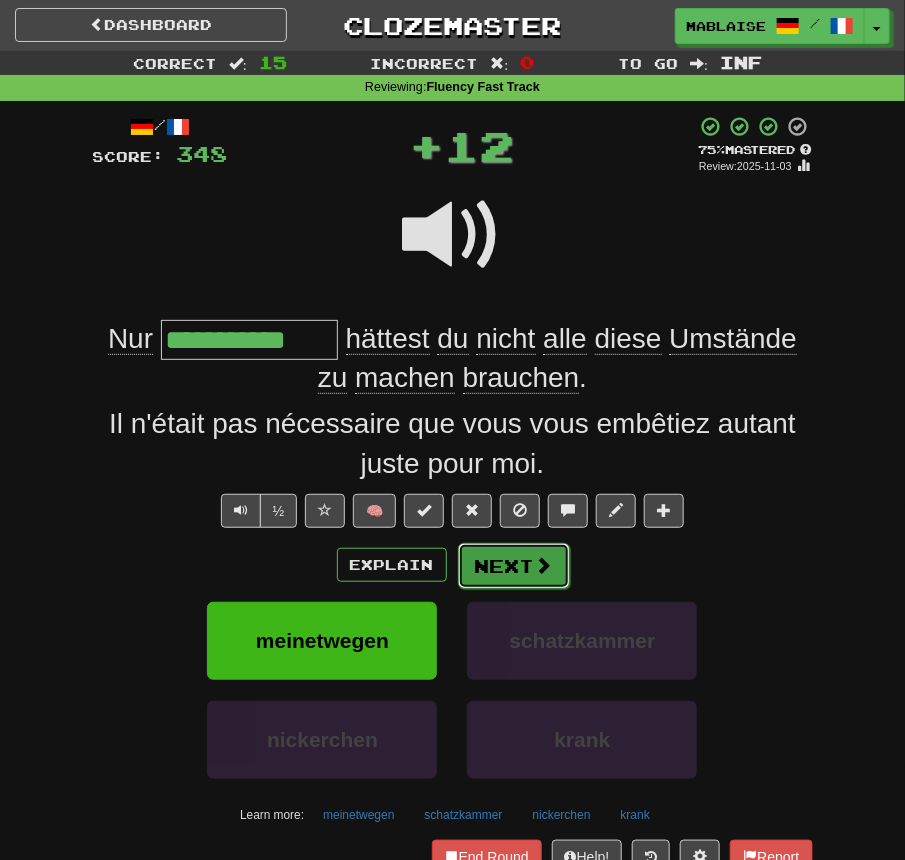 click on "Next" at bounding box center (514, 566) 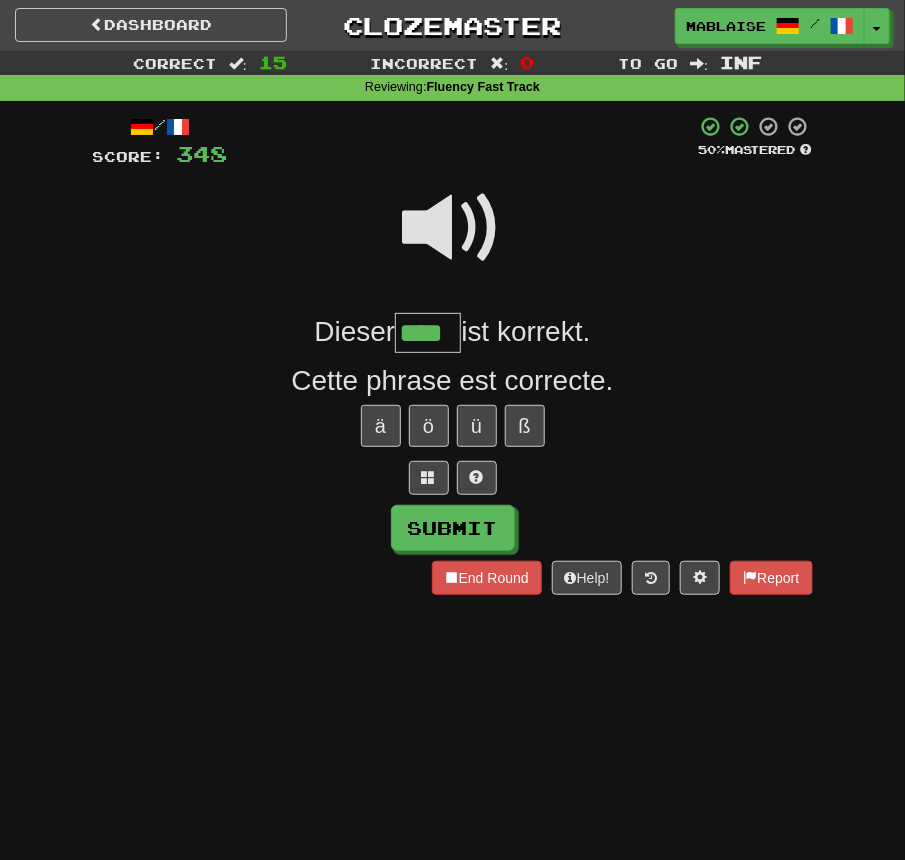 type on "****" 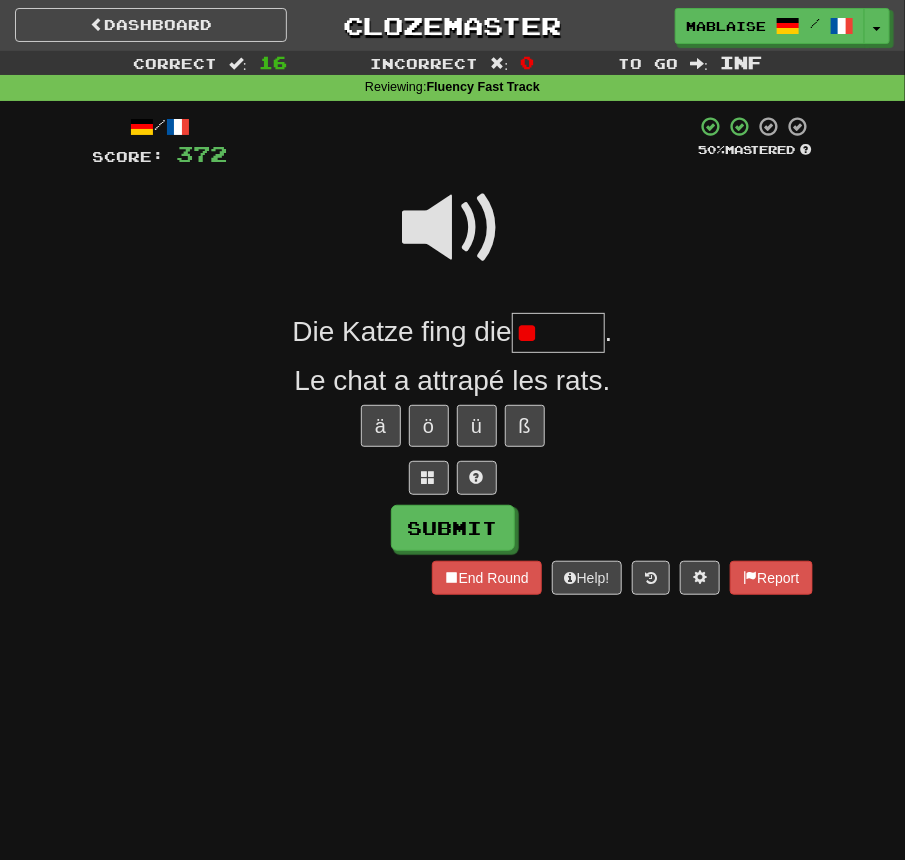 type on "*" 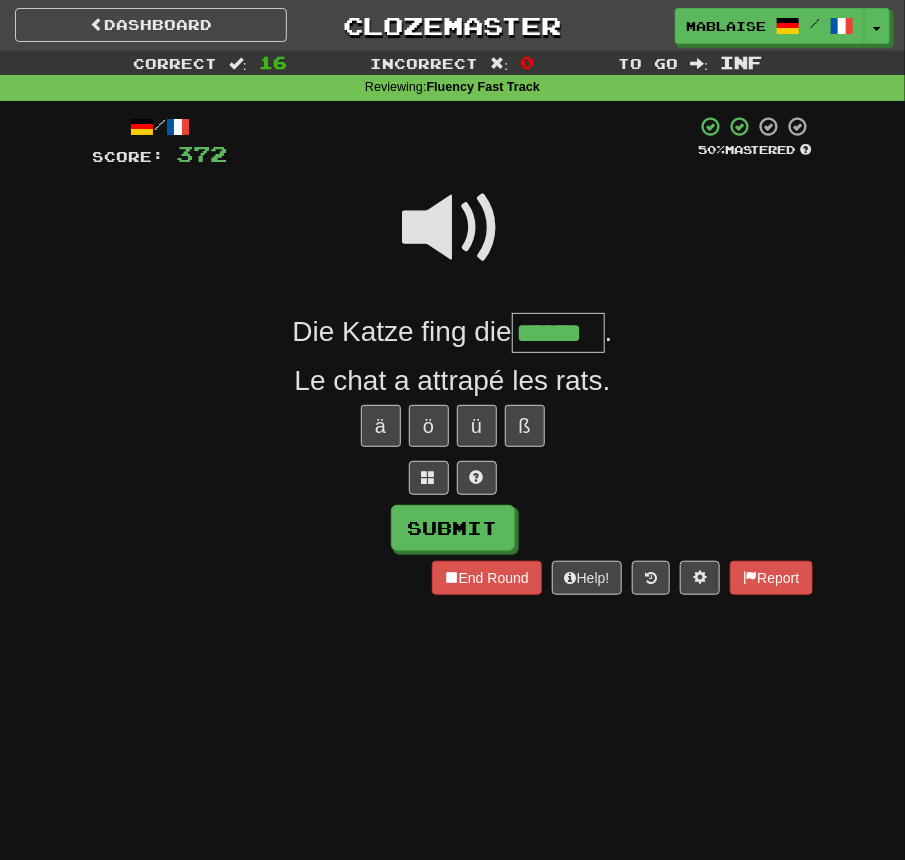 type on "******" 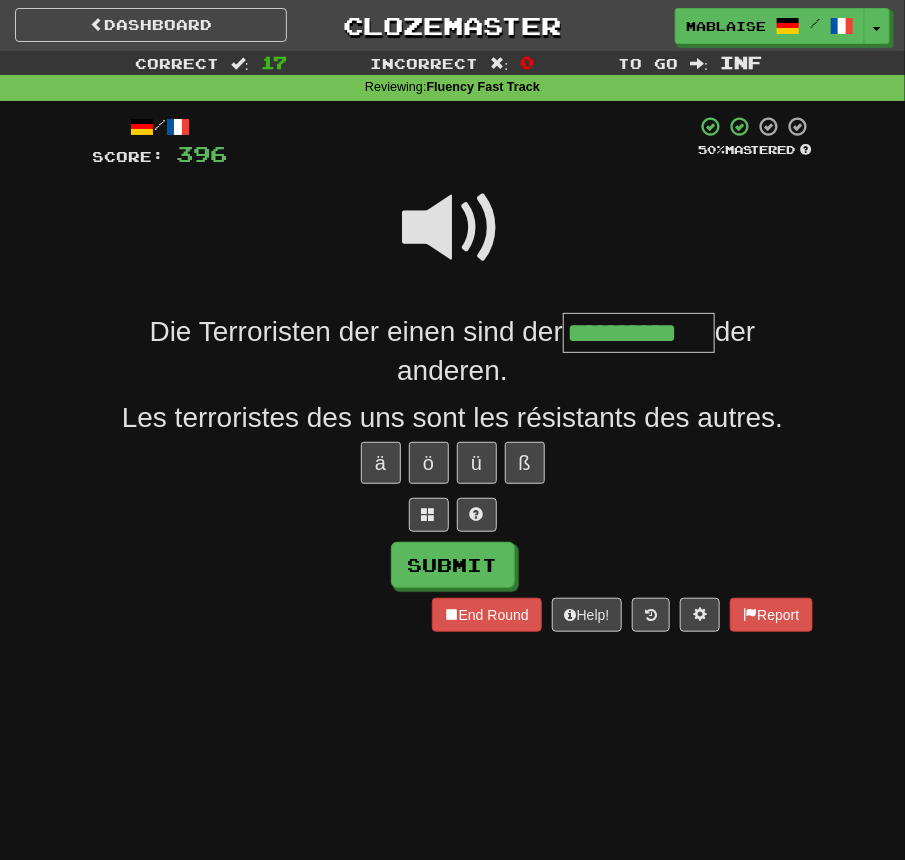 type on "**********" 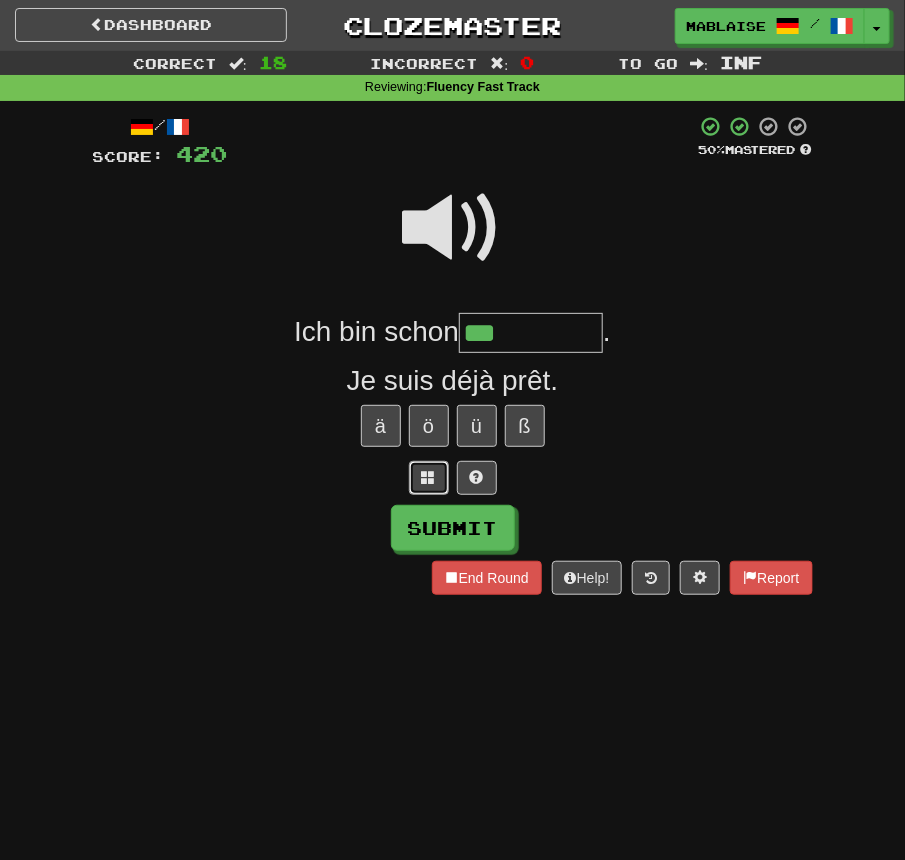 click at bounding box center [429, 478] 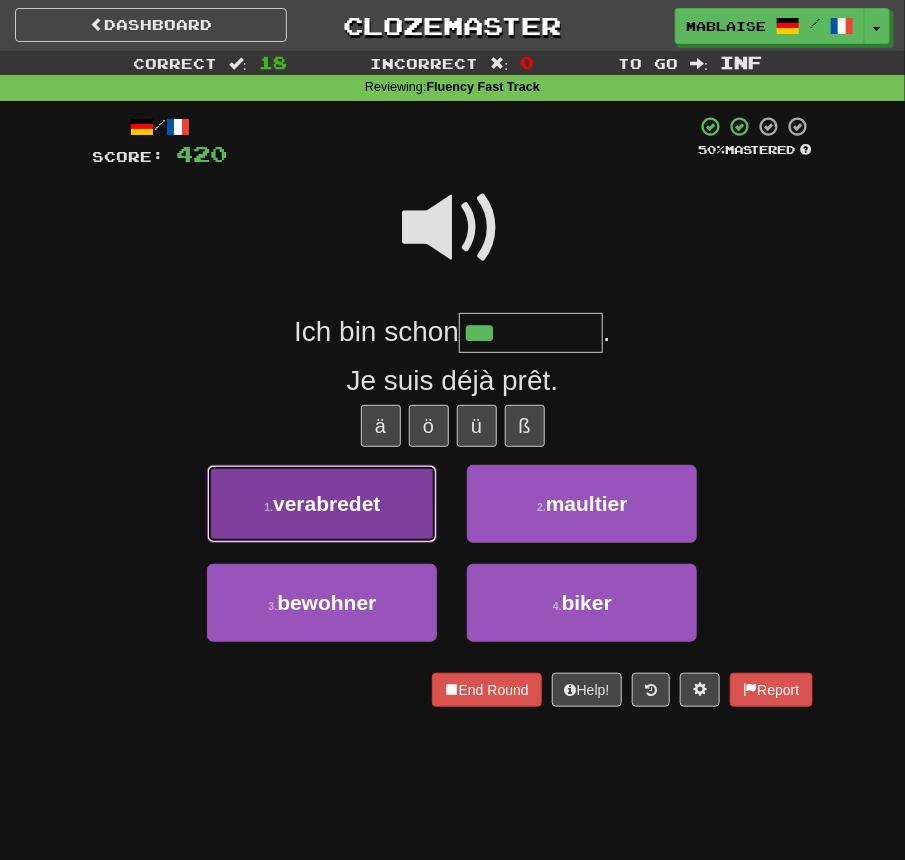 click on "1 . verabredet" at bounding box center [322, 504] 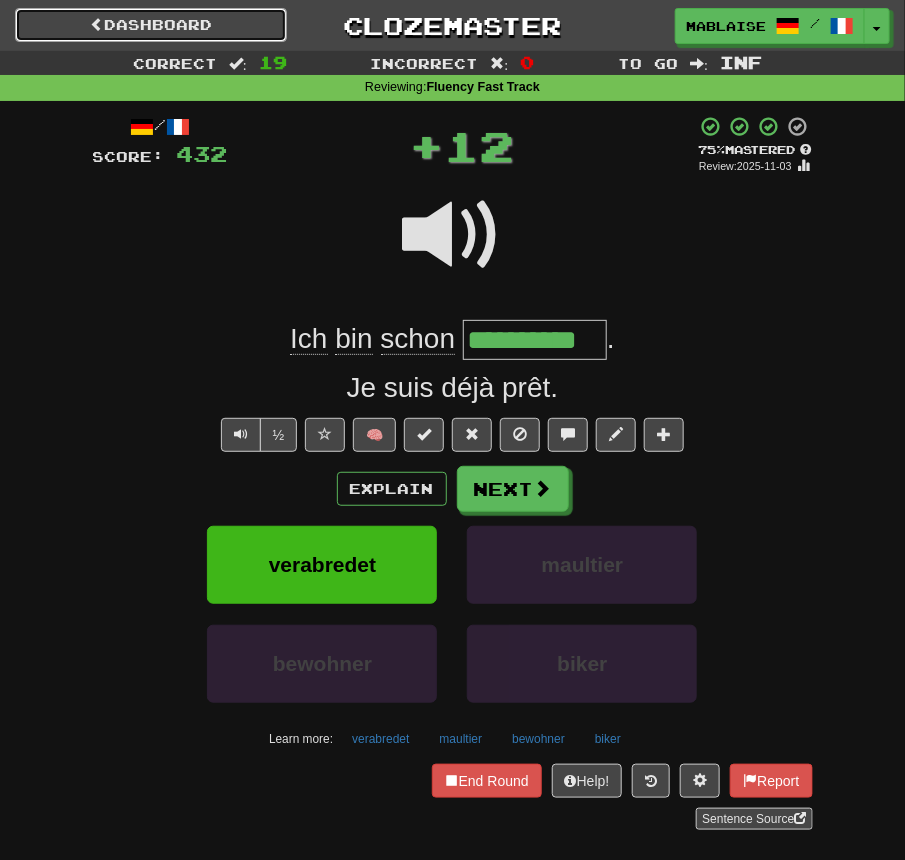 click on "Dashboard" at bounding box center (151, 25) 